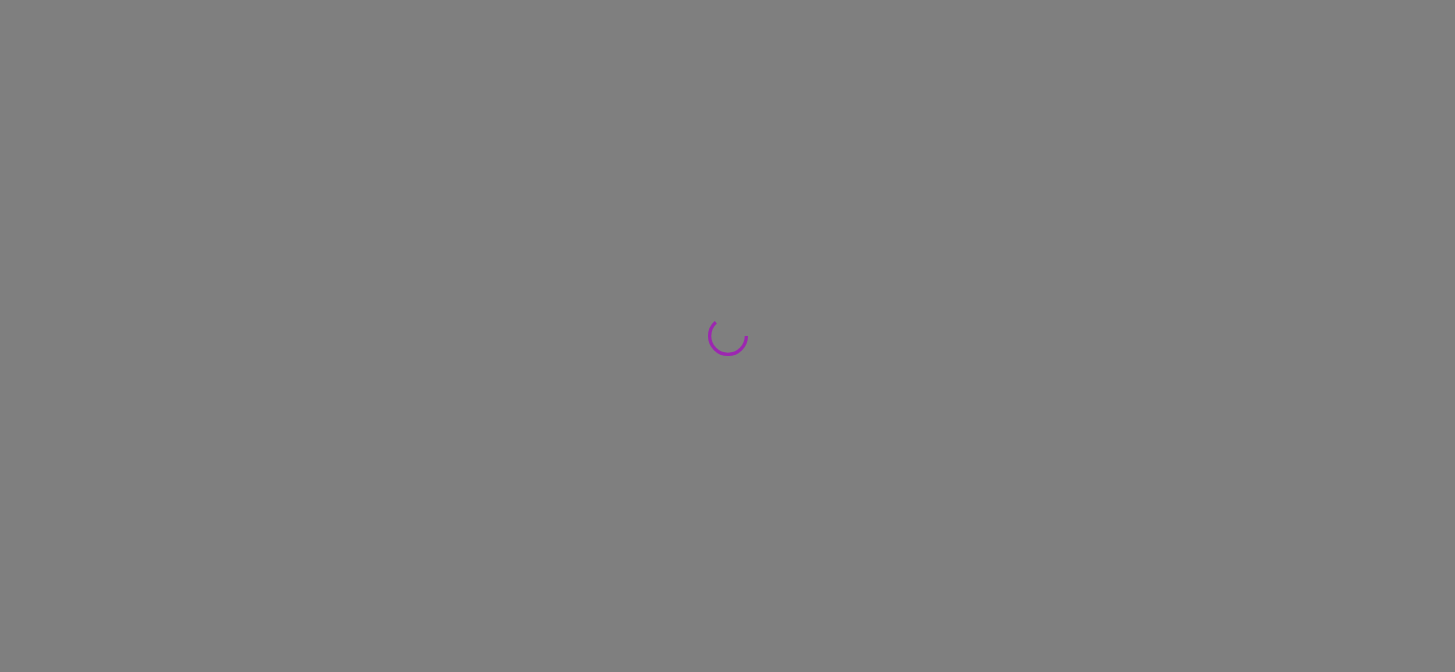 scroll, scrollTop: 0, scrollLeft: 0, axis: both 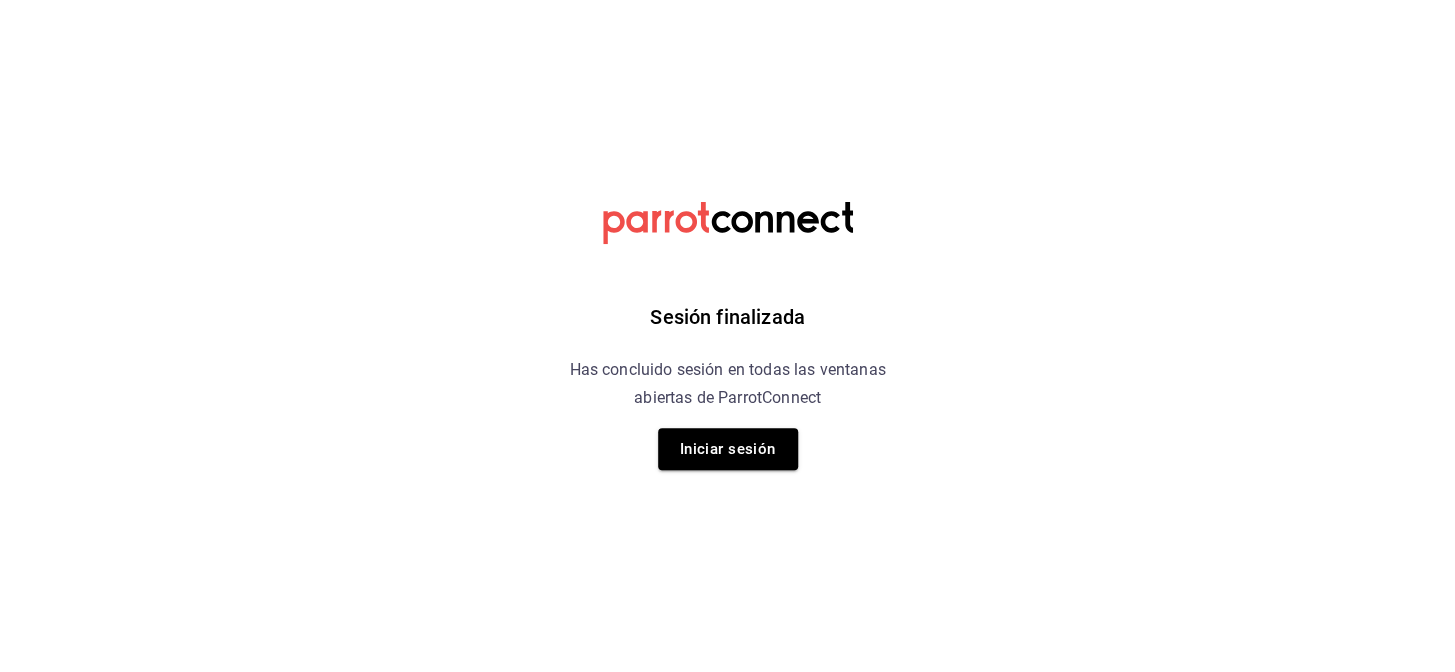 click on "Iniciar sesión" at bounding box center [728, 449] 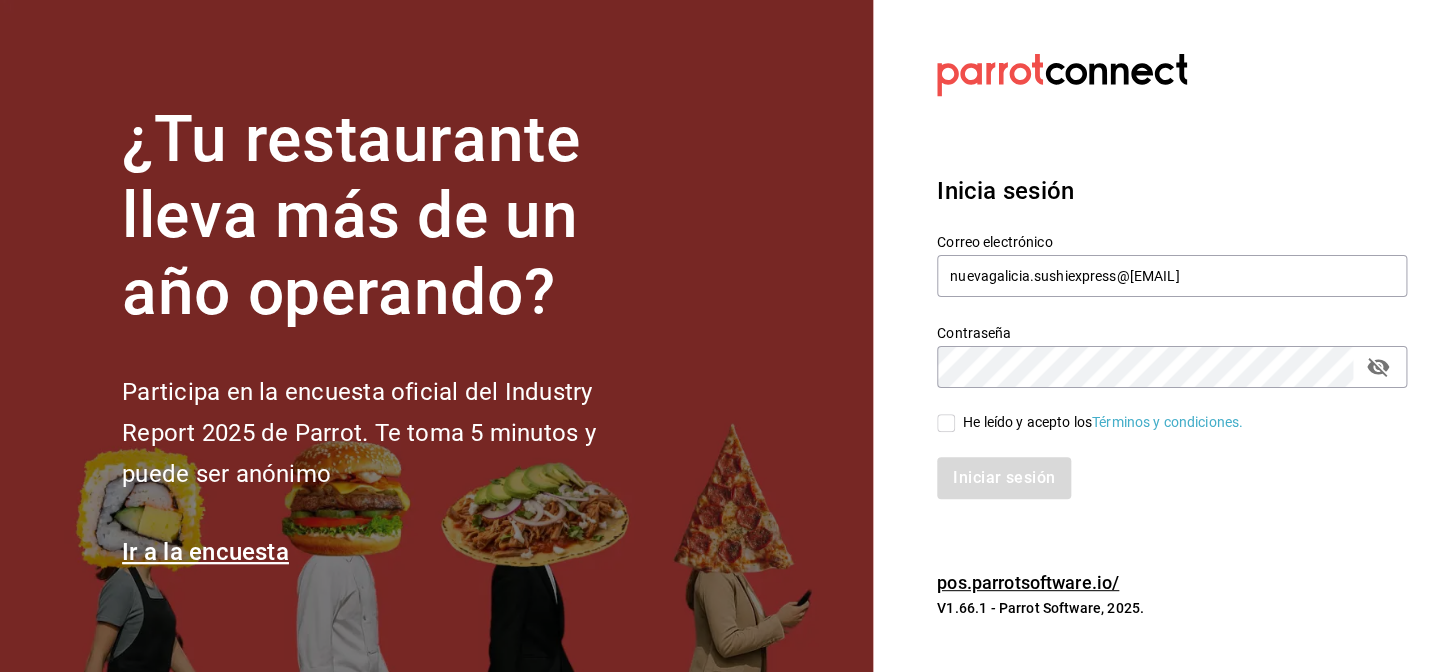 click on "He leído y acepto los  Términos y condiciones." at bounding box center [946, 423] 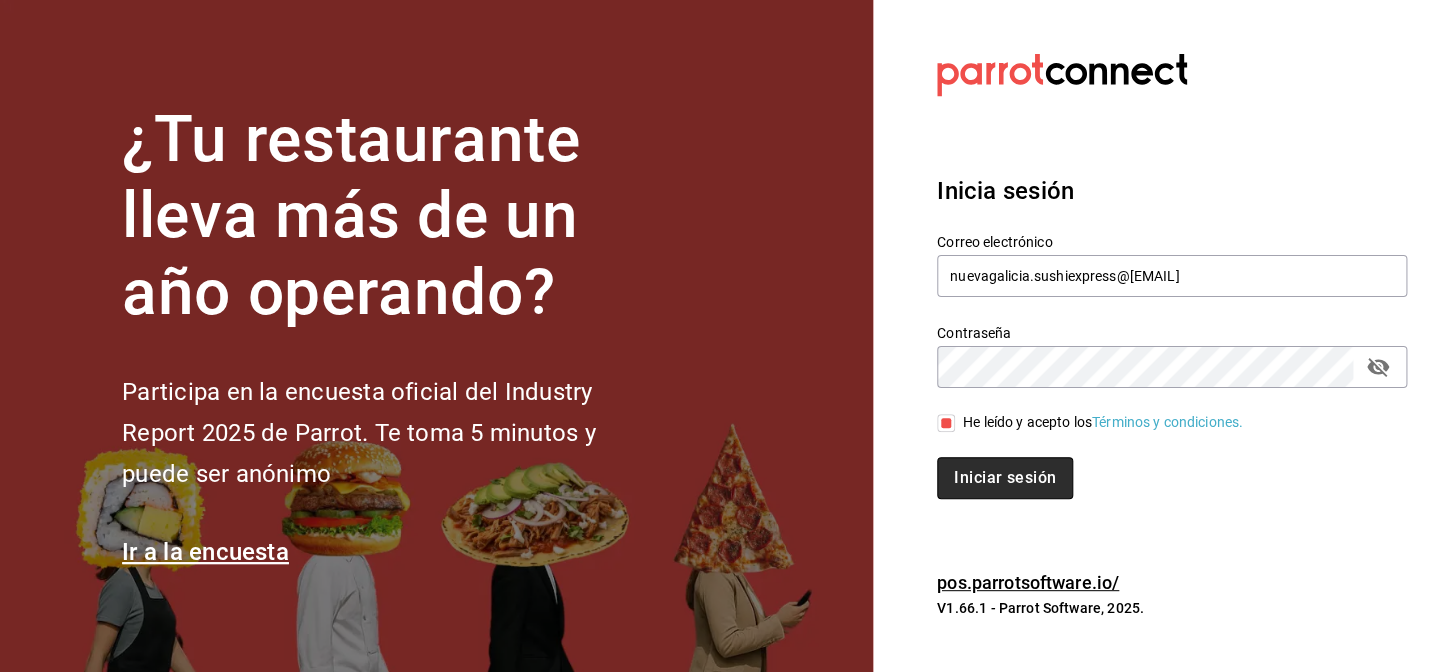 click on "Iniciar sesión" at bounding box center (1005, 478) 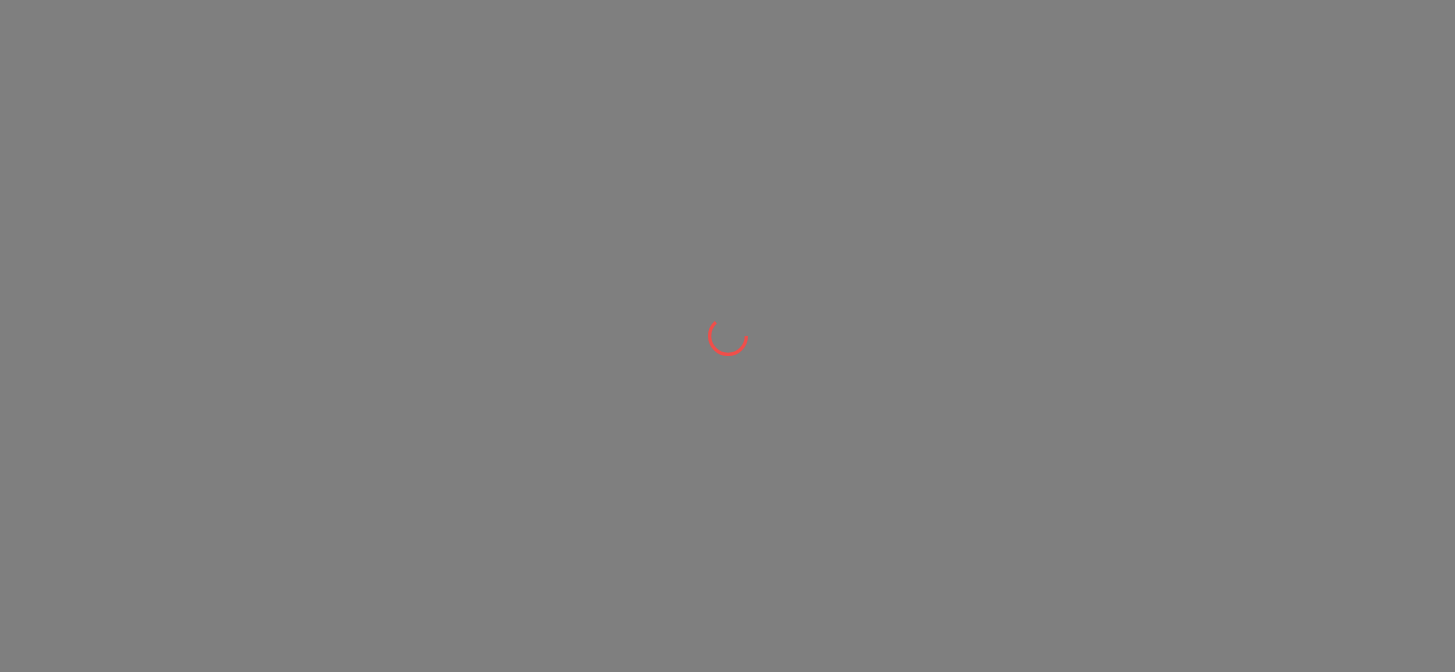 scroll, scrollTop: 0, scrollLeft: 0, axis: both 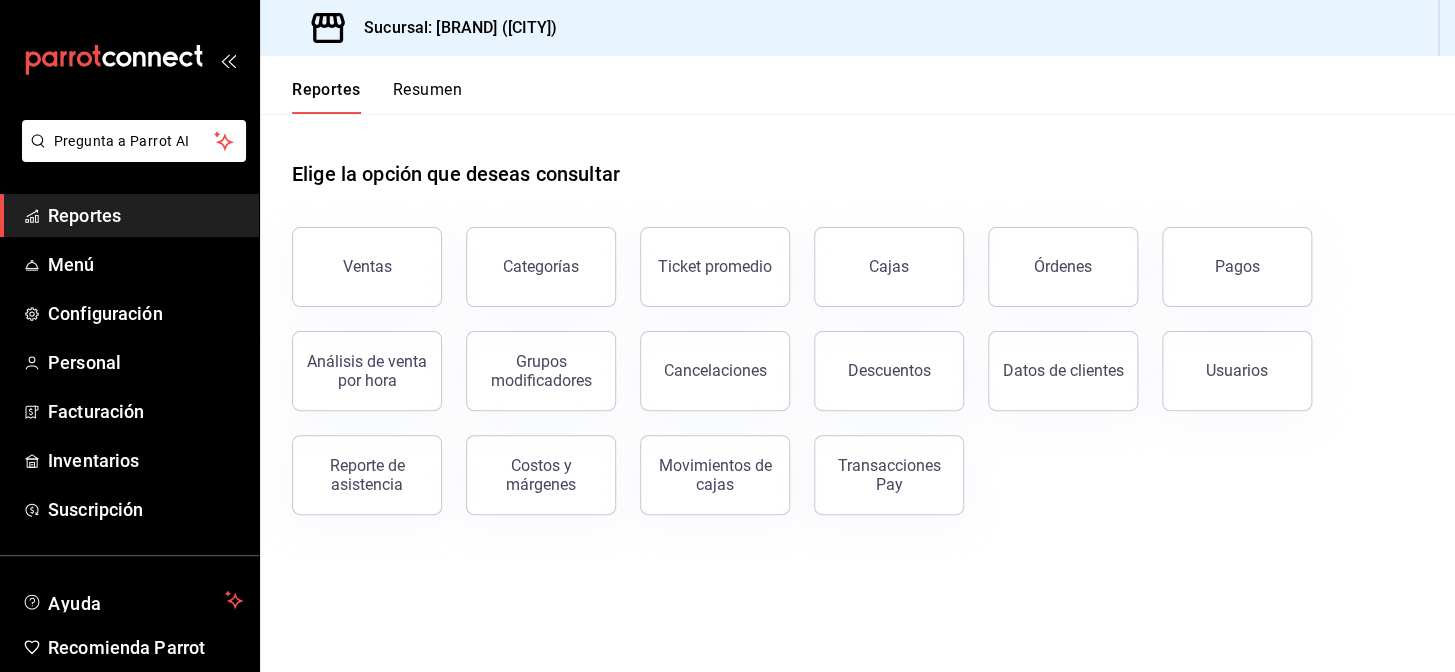 click on "Resumen" at bounding box center [427, 97] 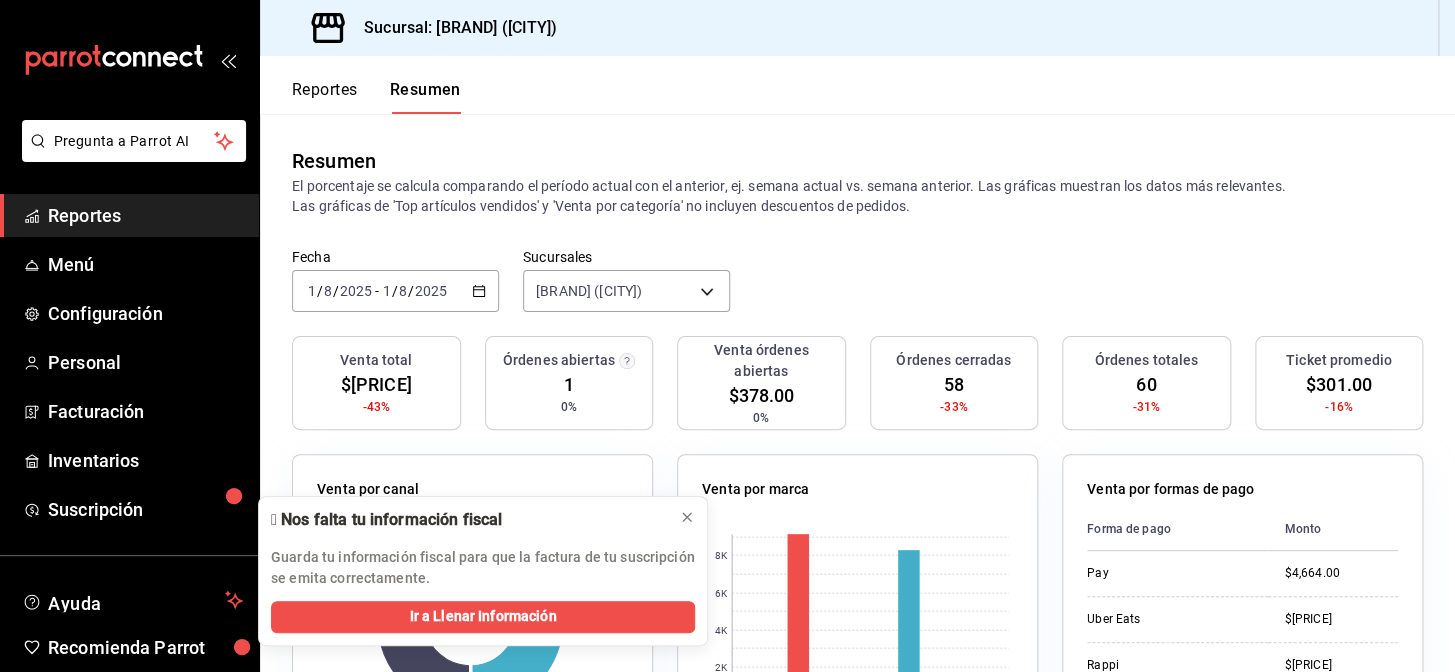 click on "Venta por marca  0 2K 4K 6K 8K Marca Monto [BRAND] ([CITY]).. $[PRICE] [BRAND] ([CITY]) $[PRICE]" at bounding box center [857, 664] 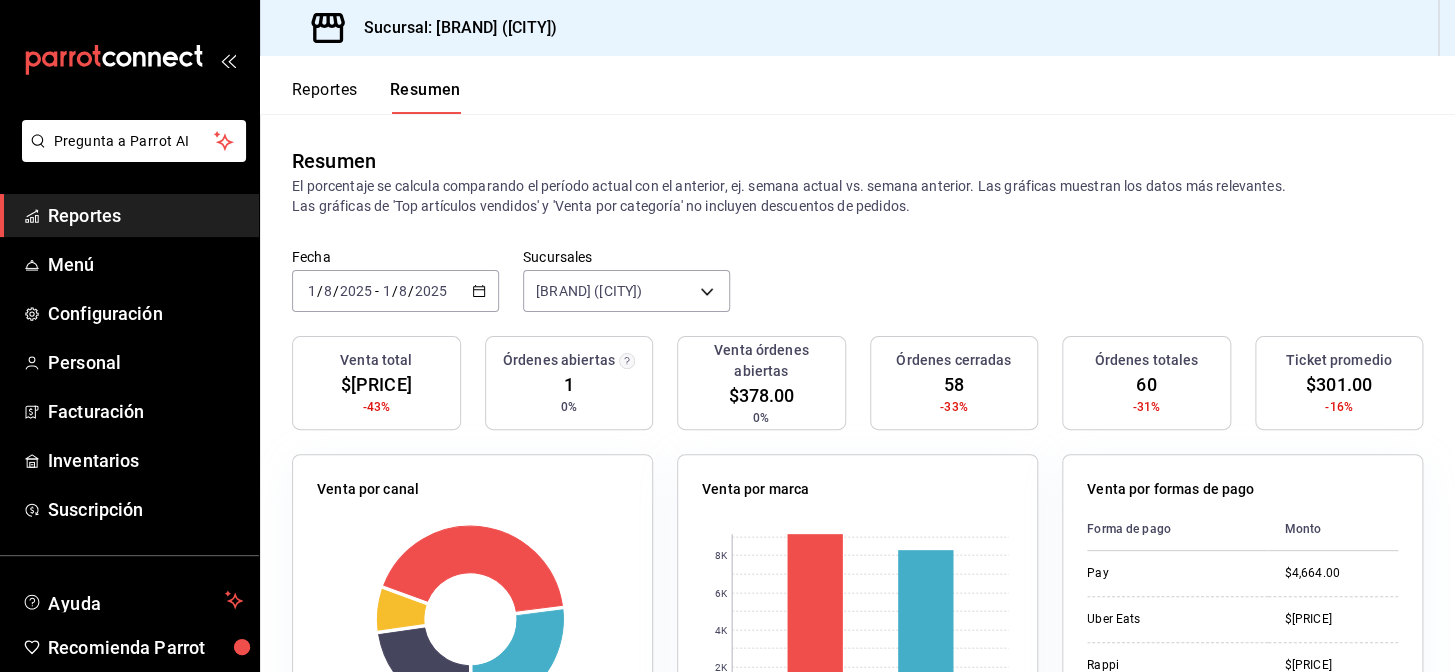 click on "Reportes" at bounding box center [325, 97] 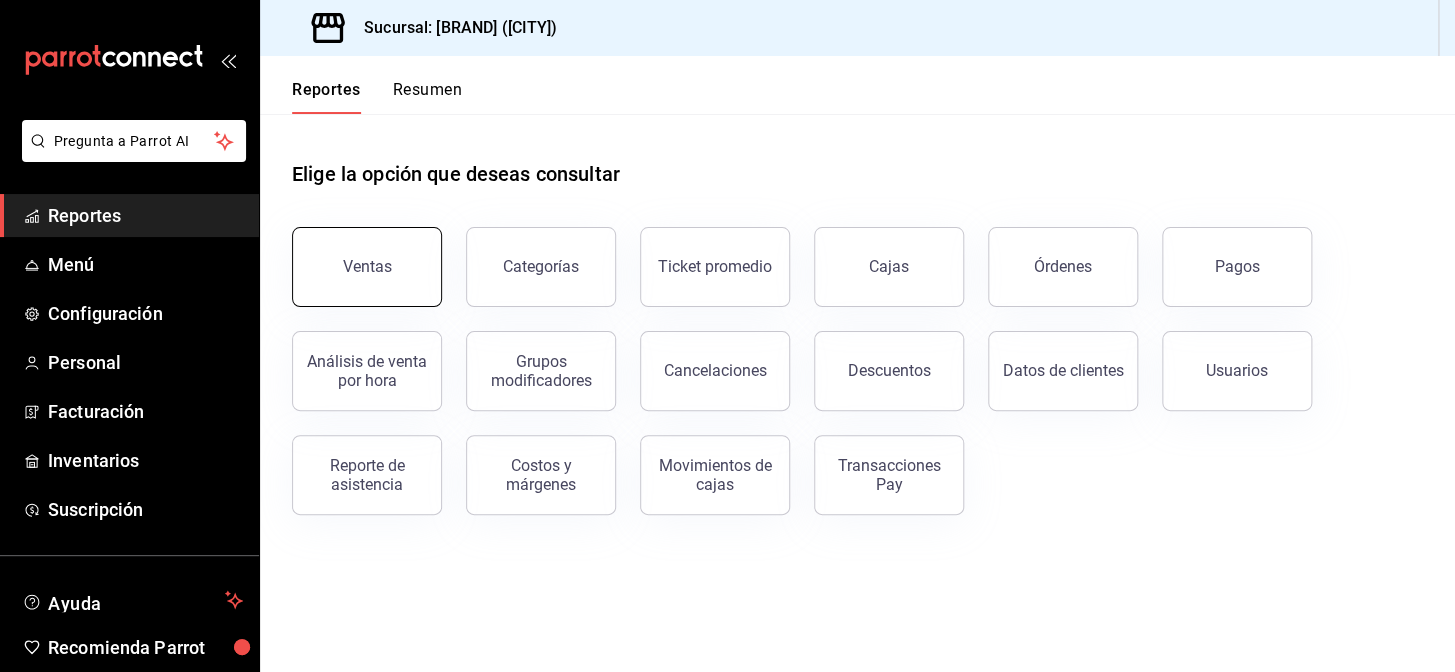 click on "Ventas" at bounding box center [367, 267] 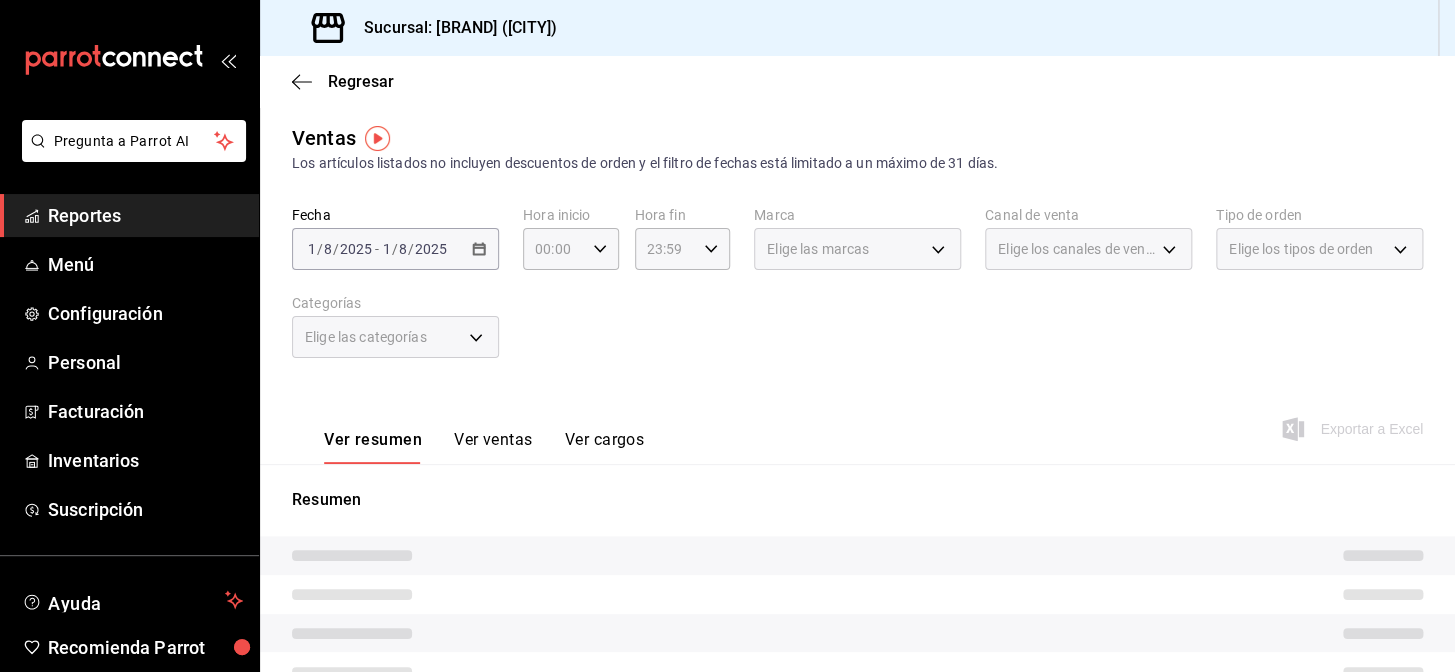 click on "Elige las marcas" at bounding box center [857, 249] 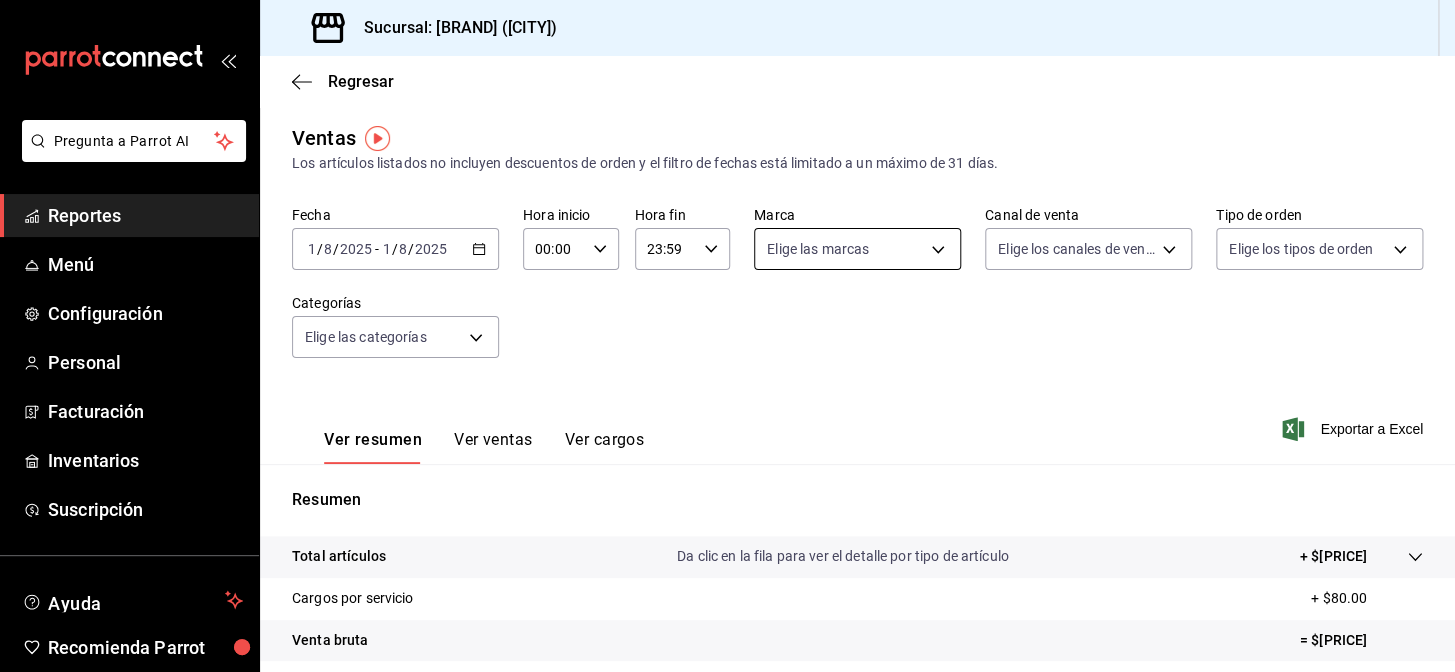 click on "Pregunta a Parrot AI Reportes   Menú   Configuración   Personal   Facturación   Inventarios   Suscripción   Ayuda Recomienda Parrot   [CITY] Encargado   Sugerir nueva función   Sucursal: [BRAND] ([CITY]) Regresar Ventas Los artículos listados no incluyen descuentos de orden y el filtro de fechas está limitado a un máximo de 31 días. Fecha [DATE] [DATE] - [DATE] [DATE] Hora inicio [TIME] Hora inicio Hora fin [TIME] Hora fin Marca Elige las marcas Canal de venta Elige los canales de venta Tipo de orden Elige los tipos de orden Categorías Elige las categorías Ver resumen Ver ventas Ver cargos Exportar a Excel Resumen Total artículos Da clic en la fila para ver el detalle por tipo de artículo + $[PRICE] Cargos por servicio + $[PRICE] Venta bruta = $[PRICE] Descuentos totales - $[PRICE] Certificados de regalo - $[PRICE] Venta total = $[PRICE] Impuestos - $[PRICE] Venta neta = $[PRICE] Pregunta a Parrot AI Reportes   Menú   Configuración   Personal   Facturación" at bounding box center [727, 336] 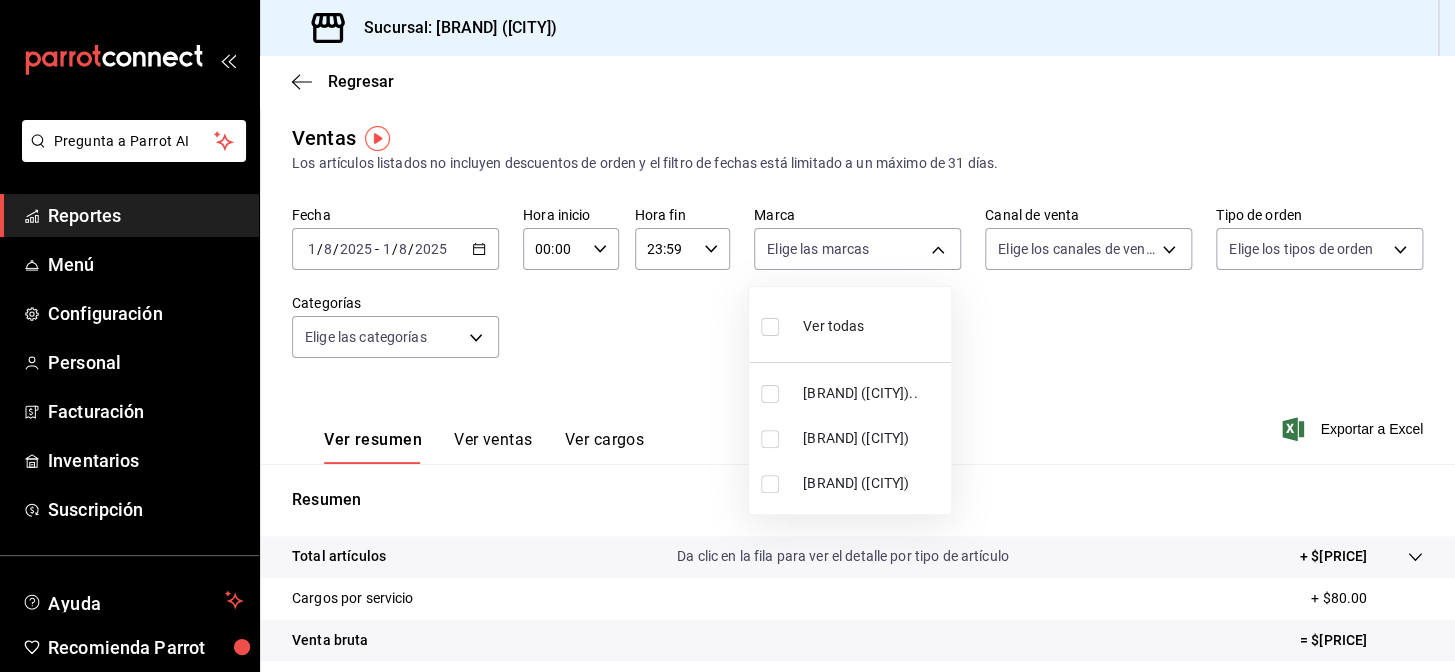 click on "[BRAND] ([CITY]).." at bounding box center [873, 393] 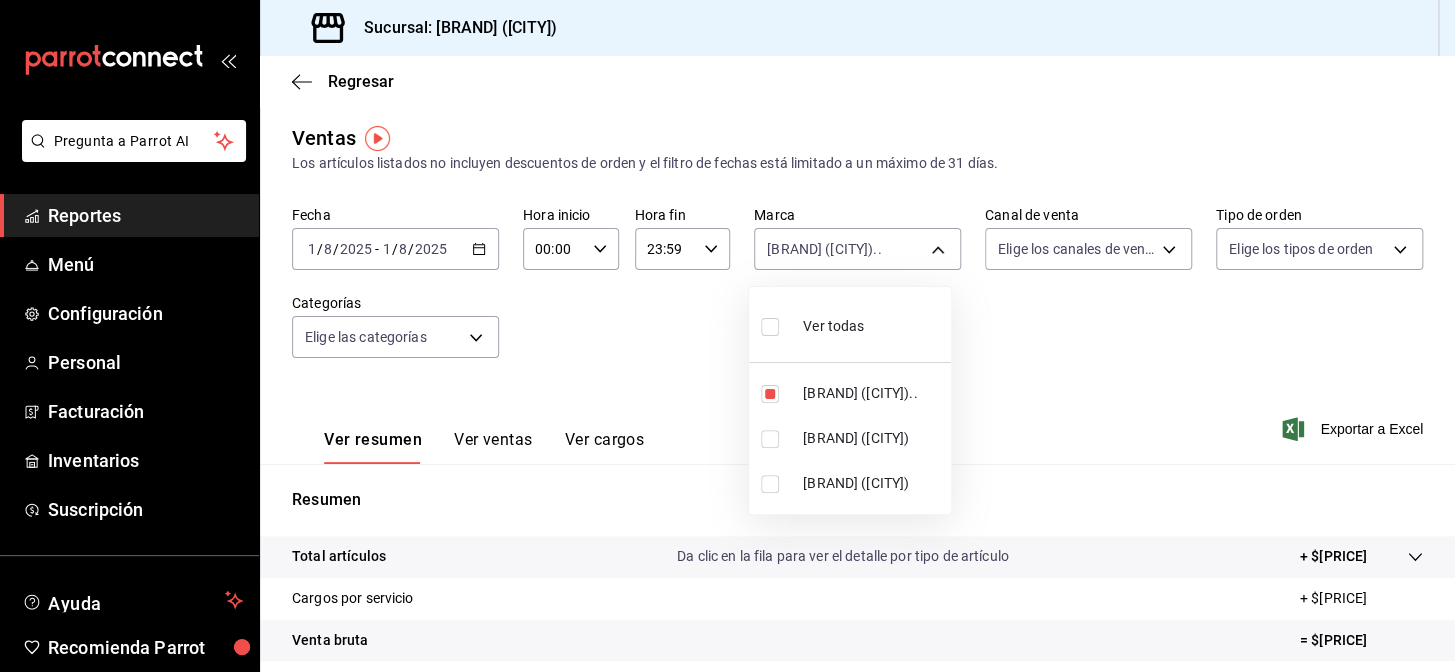 click on "[BRAND] ([CITY])" at bounding box center [873, 483] 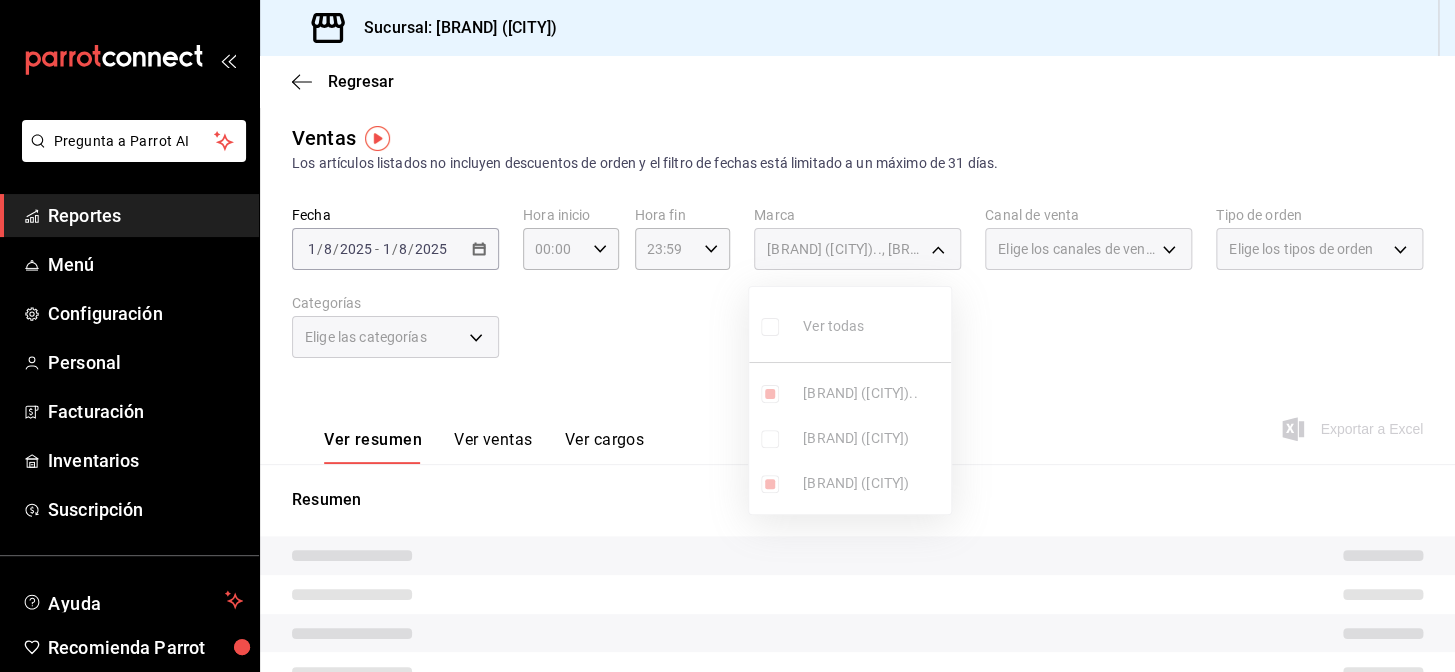 click at bounding box center [727, 336] 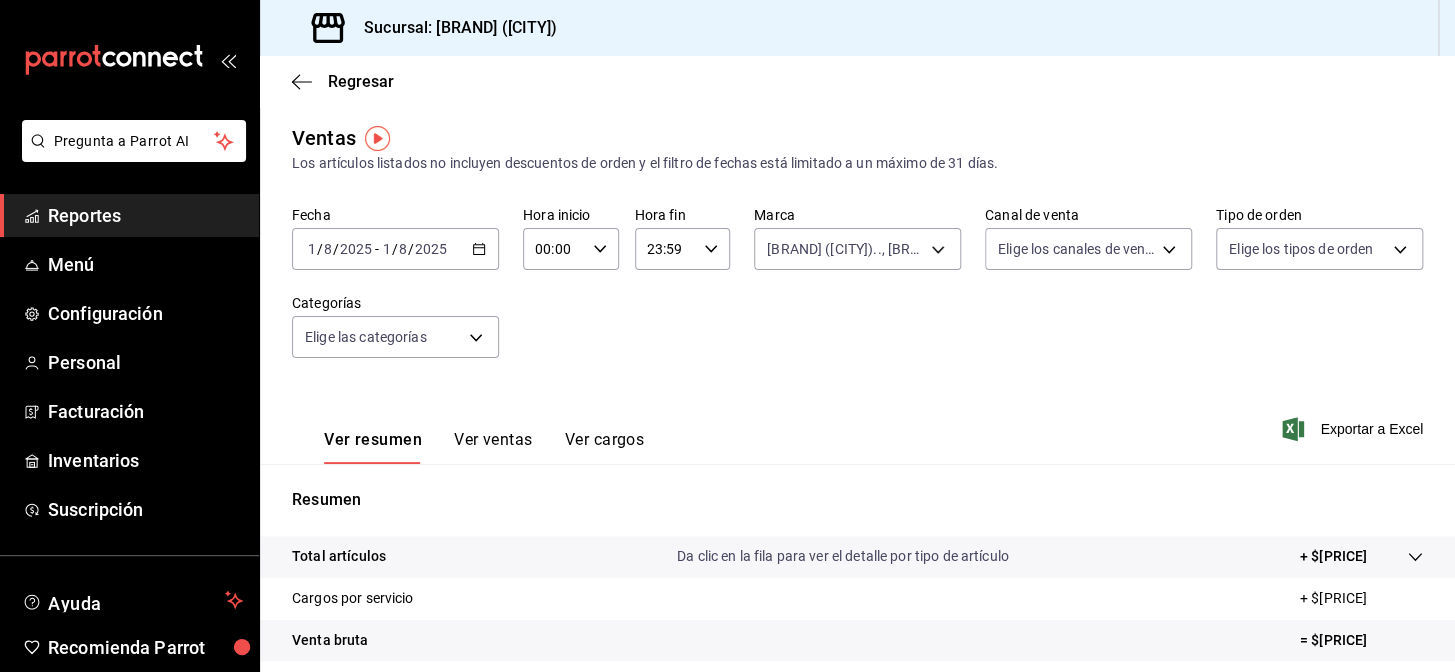 click on "Pregunta a Parrot AI Reportes   Menú   Configuración   Personal   Facturación   Inventarios   Suscripción   Ayuda Recomienda Parrot   [CITY] Encargado   Sugerir nueva función   Sucursal: [BRAND] ([CITY]).., [BRAND] ([CITY]) [UUID],[UUID] Canal de venta Elige los canales de venta Tipo de orden Elige los tipos de orden Categorías Elige las categorías Ver resumen Ver ventas Ver cargos Exportar a Excel Resumen Total artículos Da clic en la fila para ver el detalle por tipo de artículo + $[PRICE] Cargos por servicio + $[PRICE] Venta bruta = $[PRICE] Descuentos totales - $[PRICE] Certificados de regalo - $[PRICE] Venta total = $[PRICE] Impuestos - $[PRICE] Venta neta" at bounding box center [727, 336] 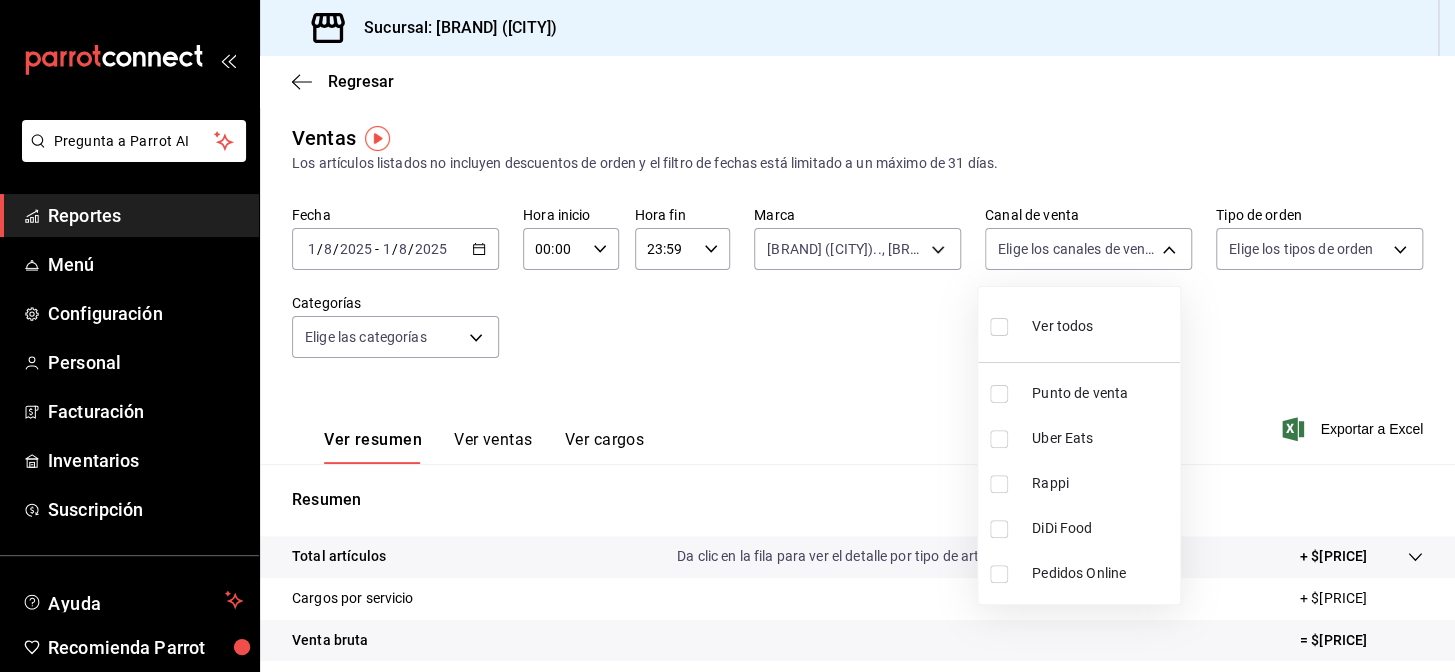 click on "Rappi" at bounding box center [1079, 483] 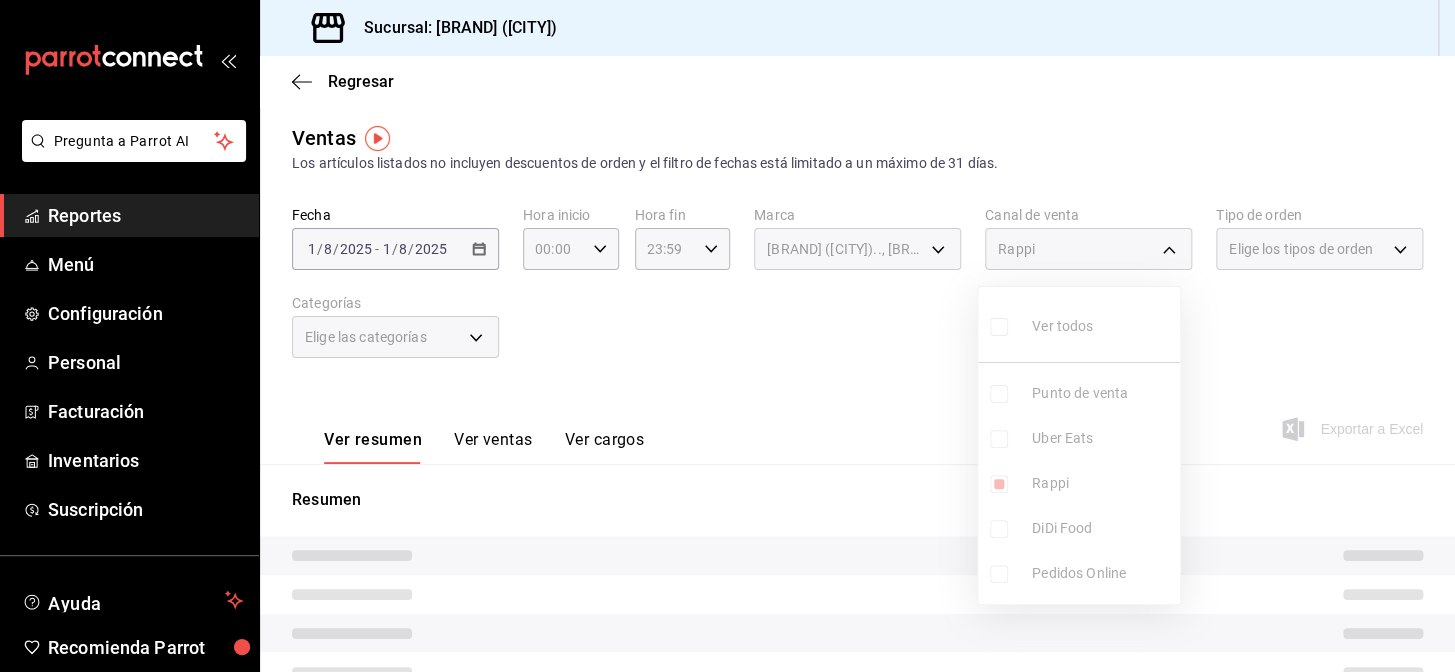 click at bounding box center (727, 336) 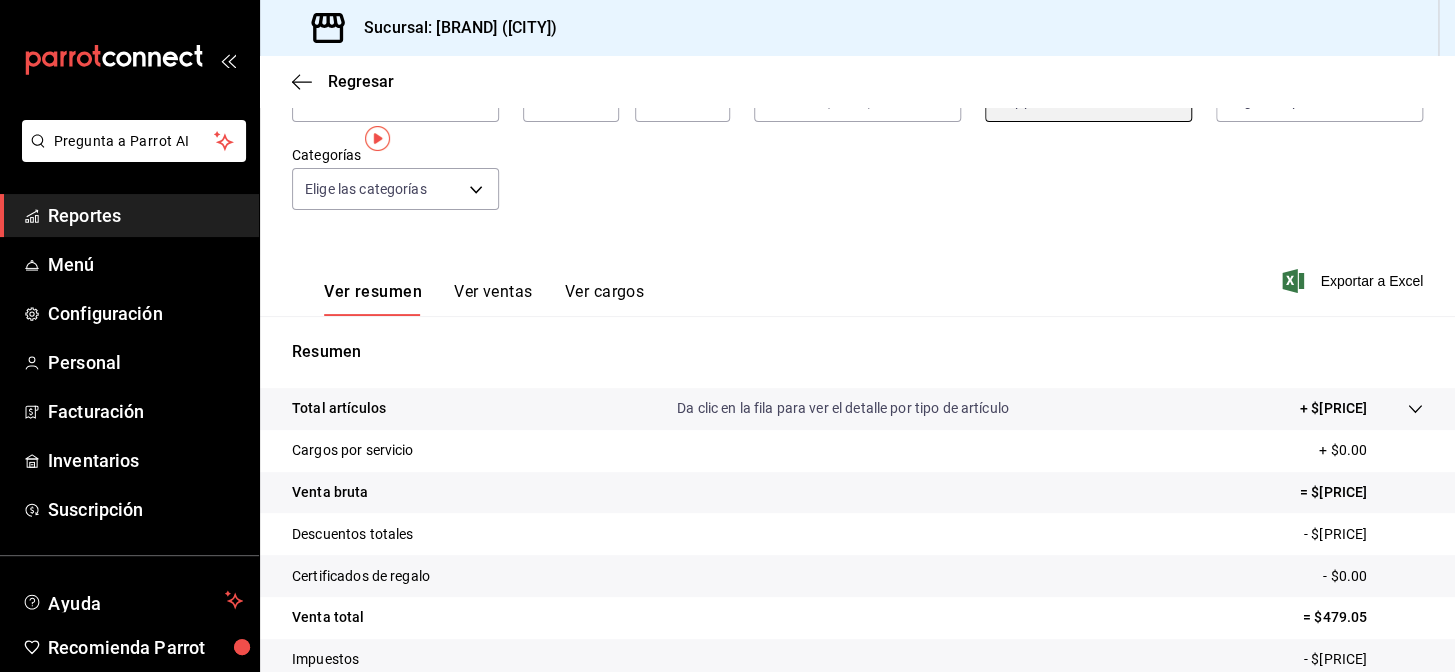 scroll, scrollTop: 286, scrollLeft: 0, axis: vertical 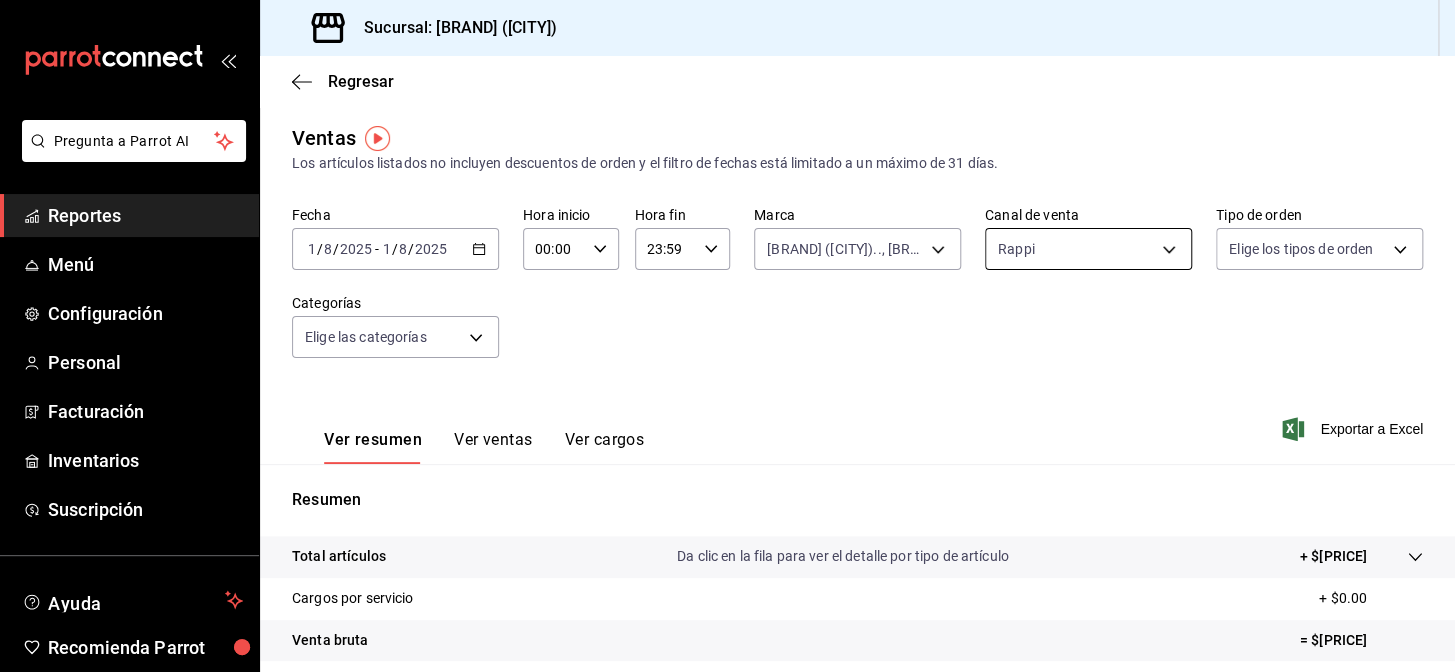 click on "Pregunta a Parrot AI Reportes   Menú   Configuración   Personal   Facturación   Inventarios   Suscripción   Ayuda Recomienda Parrot   [CITY] Encargado   Sugerir nueva función   Sucursal: [BRAND] ([CITY]).., [BRAND] ([CITY]) [UUID],[UUID] Canal de venta [CHANNEL] [CHANNEL] Tipo de orden Elige los tipos de orden Categorías Elige las categorías Ver resumen Ver ventas Ver cargos Exportar a Excel Resumen Total artículos Da clic en la fila para ver el detalle por tipo de artículo + $[PRICE] Cargos por servicio + $[PRICE] Venta bruta = $[PRICE] Descuentos totales - $[PRICE] Certificados de regalo - $[PRICE] Venta total = $[PRICE] Impuestos - $[PRICE] Venta neta = $[PRICE] Reportes   Menú" at bounding box center (727, 336) 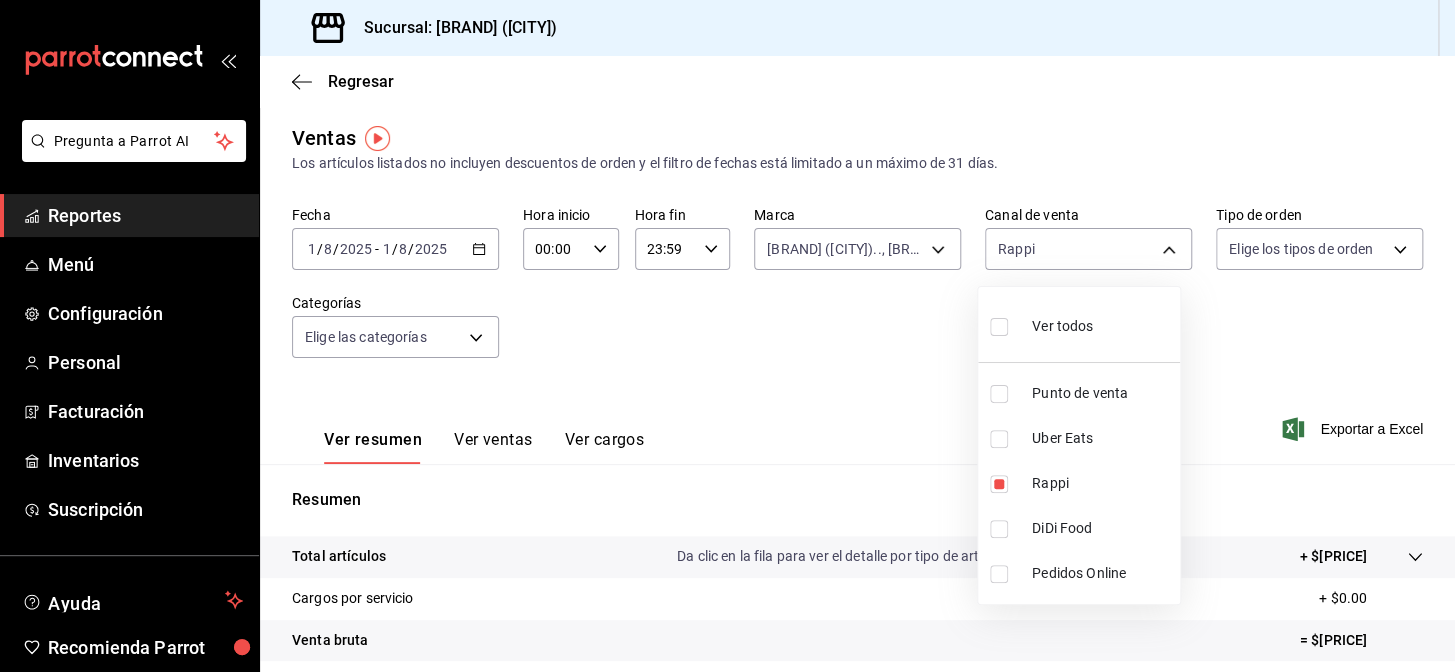click on "DiDi Food" at bounding box center [1102, 528] 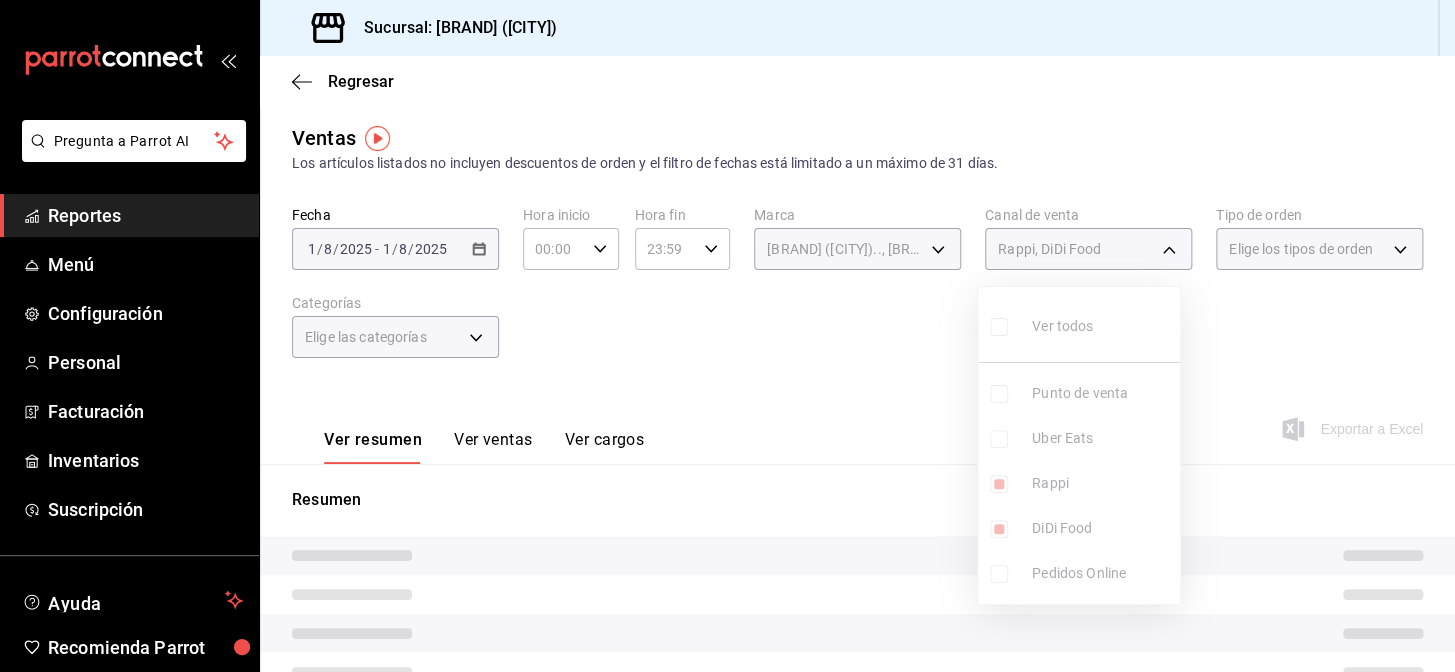 click on "Rappi" at bounding box center (1102, 483) 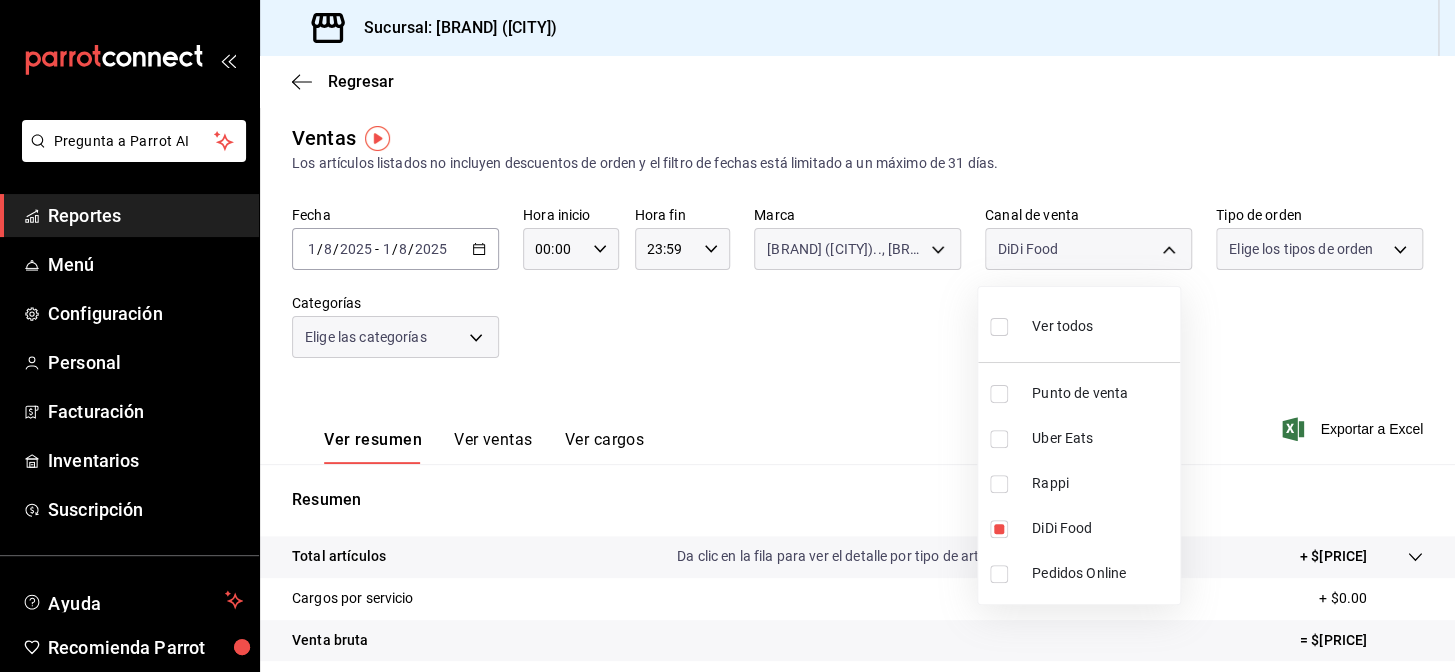 click at bounding box center (727, 336) 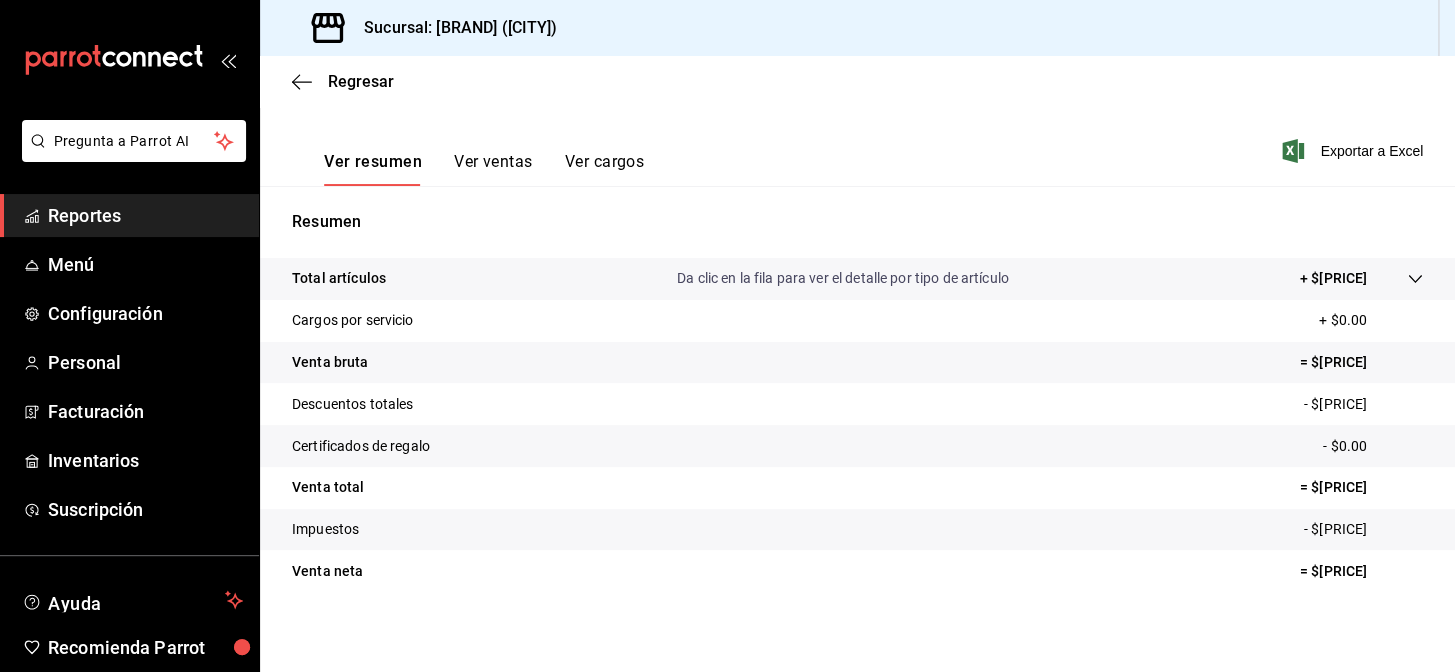 scroll, scrollTop: 286, scrollLeft: 0, axis: vertical 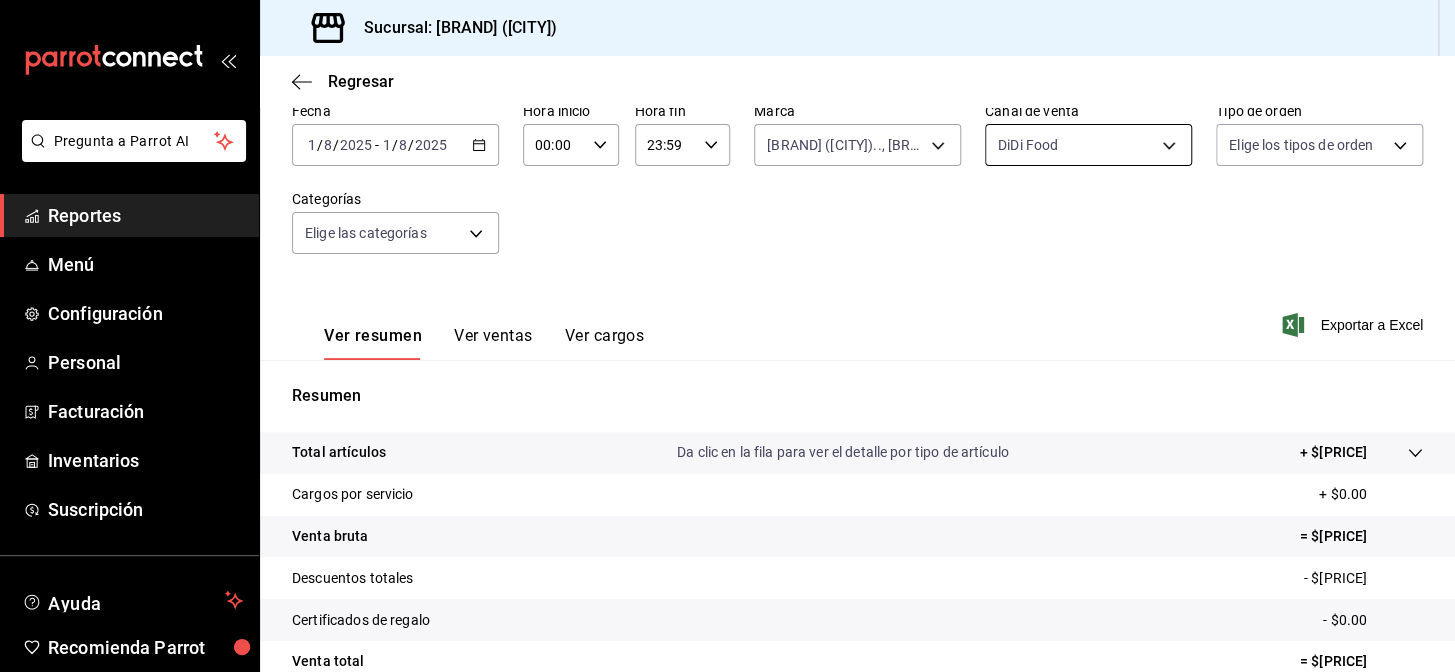 click on "Pregunta a Parrot AI Reportes   Menú   Configuración   Personal   Facturación   Inventarios   Suscripción   Ayuda Recomienda Parrot   [CITY] Encargado   Sugerir nueva función   Sucursal: [BRAND] ([CITY]).., [BRAND] ([CITY]) [UUID],[UUID] Canal de venta [CHANNEL] [CHANNEL] Tipo de orden Elige los tipos de orden Categorías Elige las categorías Ver resumen Ver ventas Ver cargos Exportar a Excel Resumen Total artículos Da clic en la fila para ver el detalle por tipo de artículo + $[PRICE] Cargos por servicio + $[PRICE] Venta bruta = $[PRICE] Descuentos totales - $[PRICE] Certificados de regalo - $[PRICE] Venta total = $[PRICE] Impuestos - $[PRICE] Venta neta = $[PRICE]" at bounding box center [727, 336] 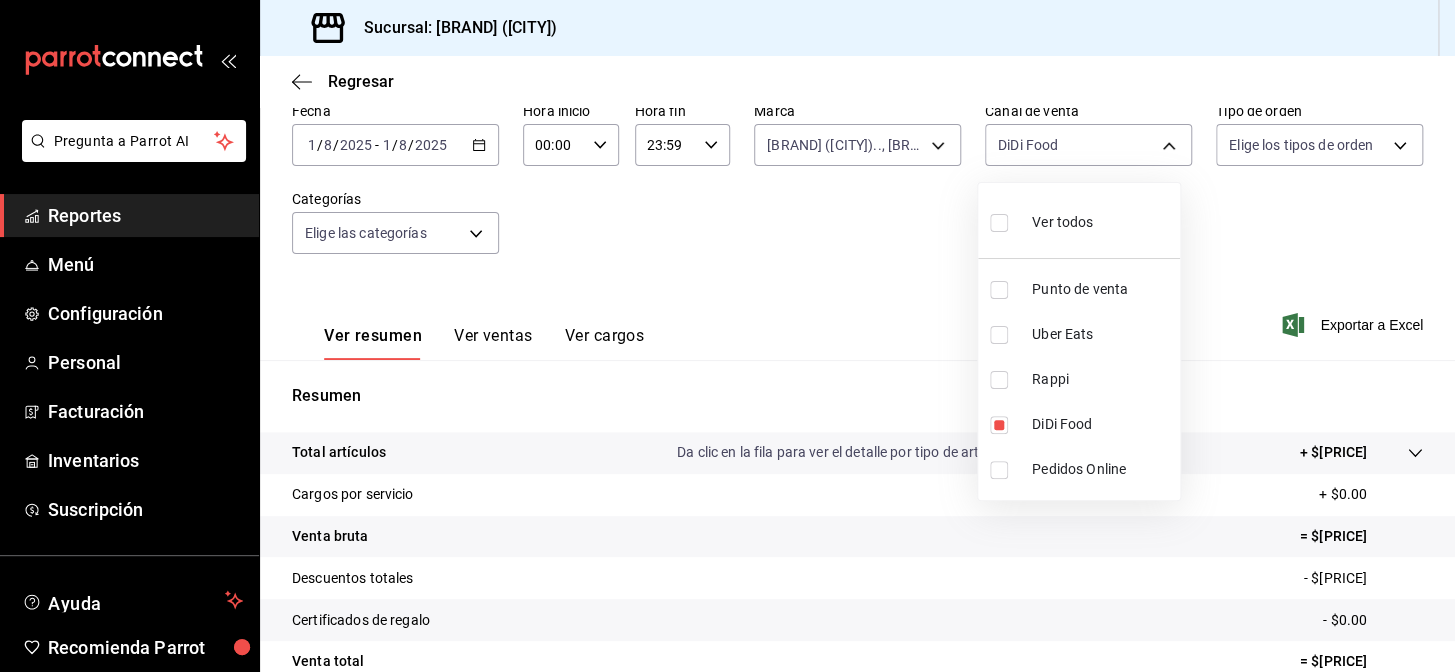 click on "Uber Eats" at bounding box center (1079, 334) 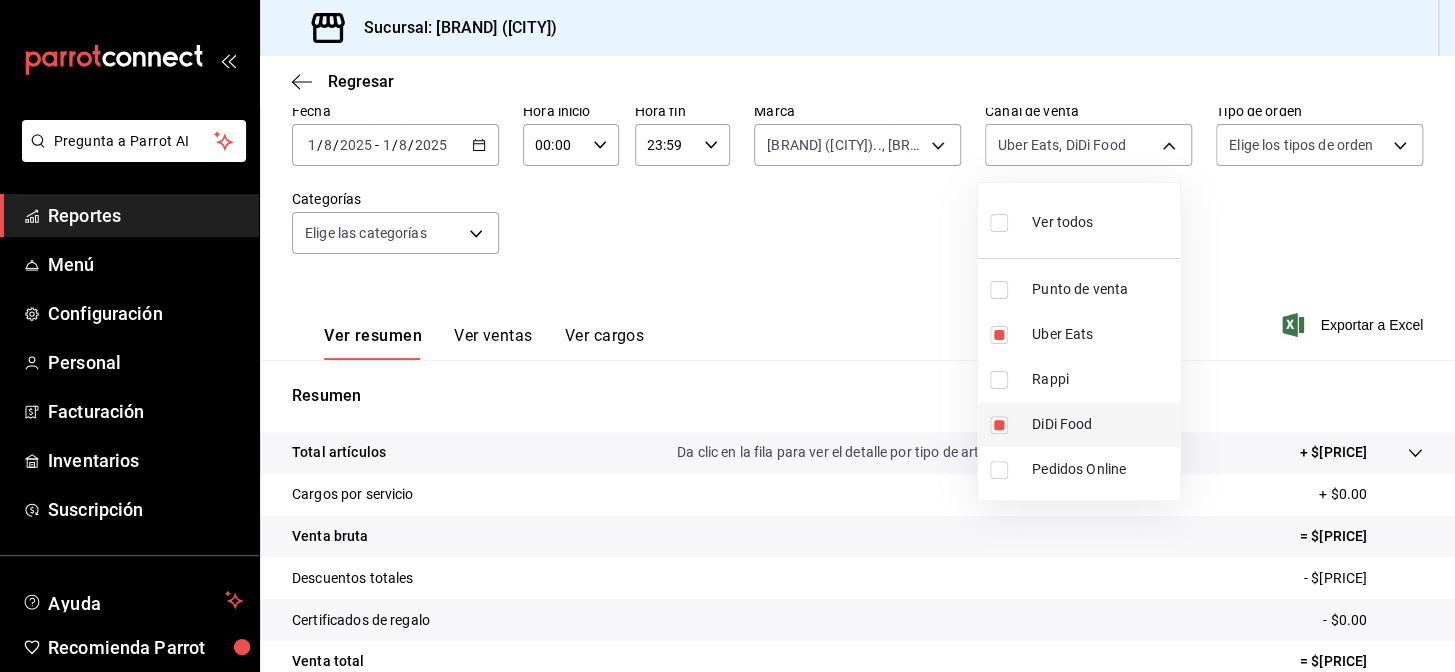 click on "DiDi Food" at bounding box center (1102, 424) 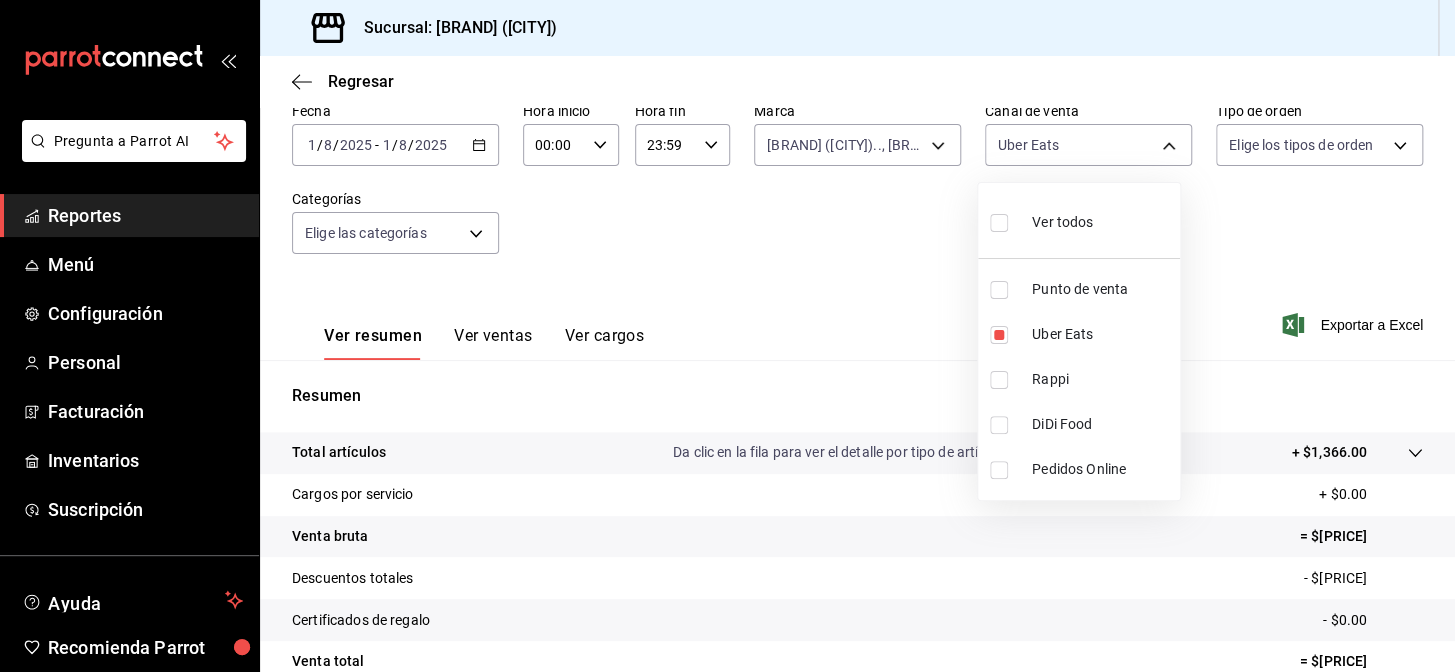click at bounding box center (727, 336) 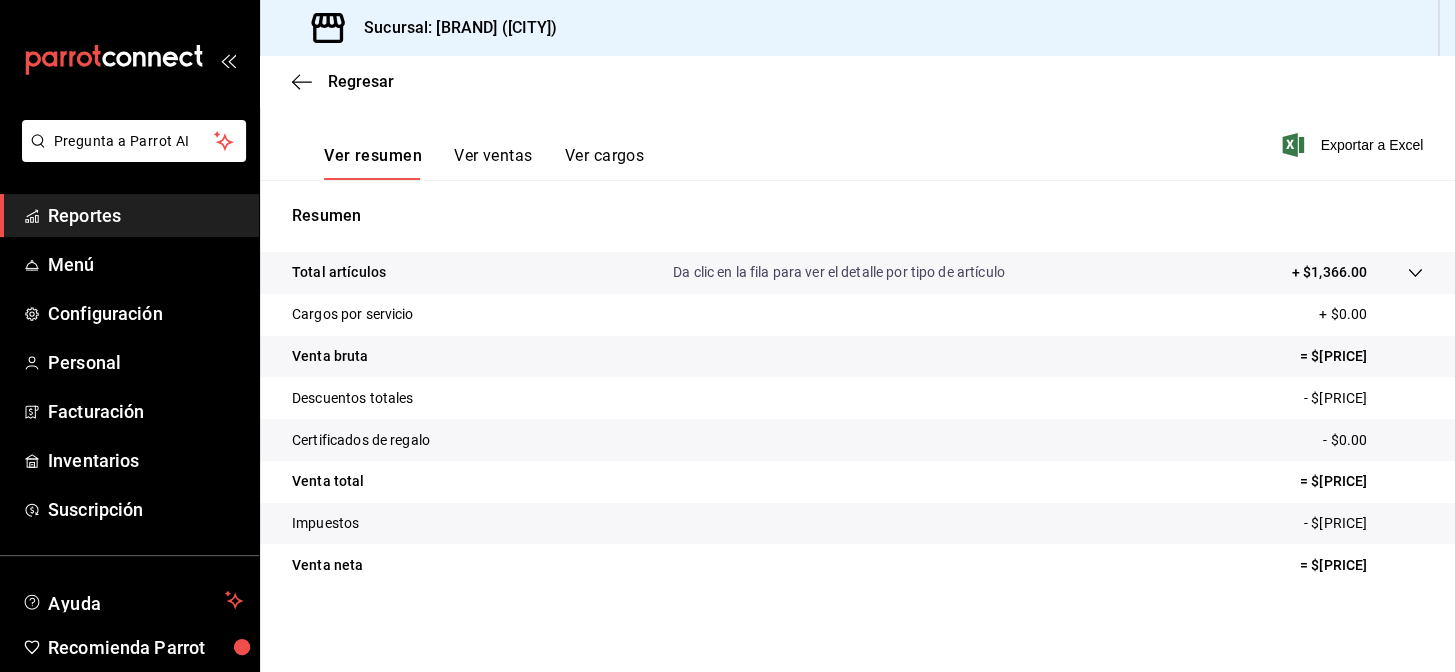 scroll, scrollTop: 286, scrollLeft: 0, axis: vertical 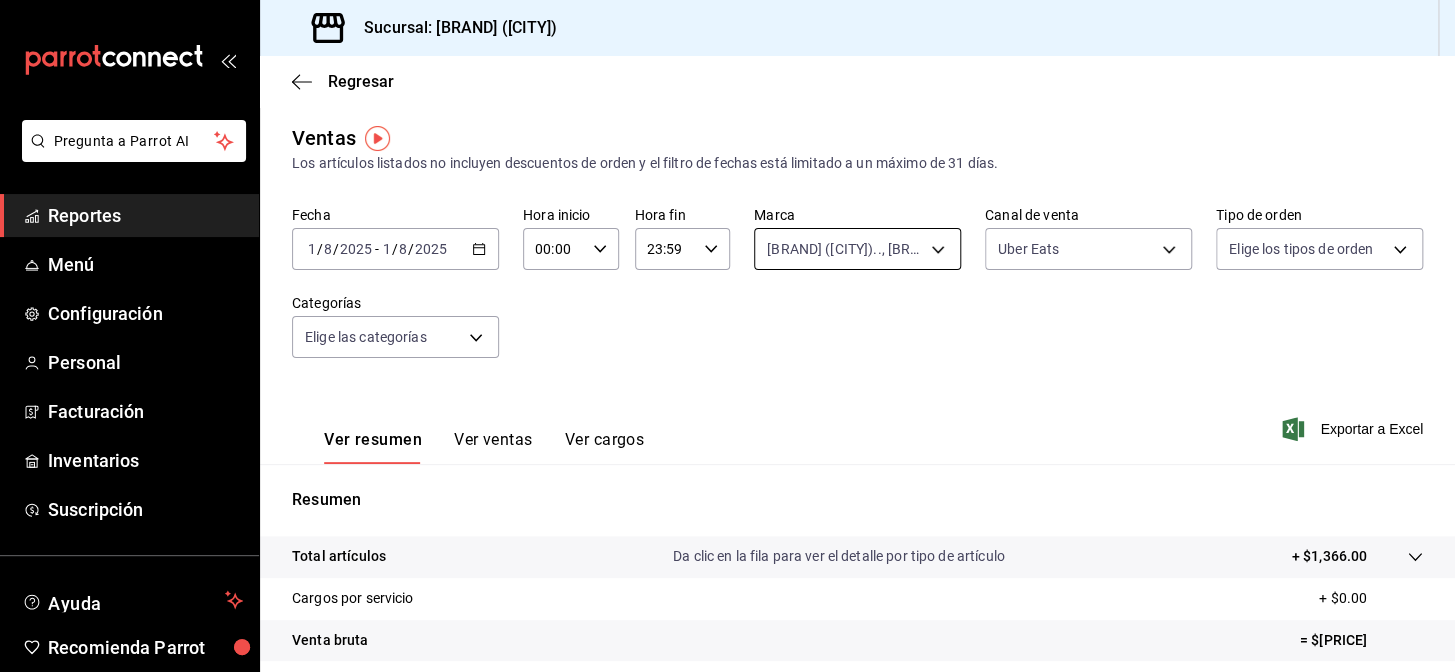 click on "Pregunta a Parrot AI Reportes   Menú   Configuración   Personal   Facturación   Inventarios   Suscripción   Ayuda Recomienda Parrot   [CITY] Encargado   Sugerir nueva función   Sucursal: [BRAND] ([CITY]).., [BRAND] ([CITY]) [UUID],[UUID] Canal de venta [CHANNEL] [CHANNEL] Tipo de orden Elige los tipos de orden Categorías Elige las categorías Ver resumen Ver ventas Ver cargos Exportar a Excel Resumen Total artículos Da clic en la fila para ver el detalle por tipo de artículo + $[PRICE] Cargos por servicio + $[PRICE] Venta bruta = $[PRICE] Descuentos totales - $[PRICE] Certificados de regalo - $[PRICE] Venta total = $[PRICE] Impuestos - $[PRICE] Venta neta = $[PRICE]" at bounding box center (727, 336) 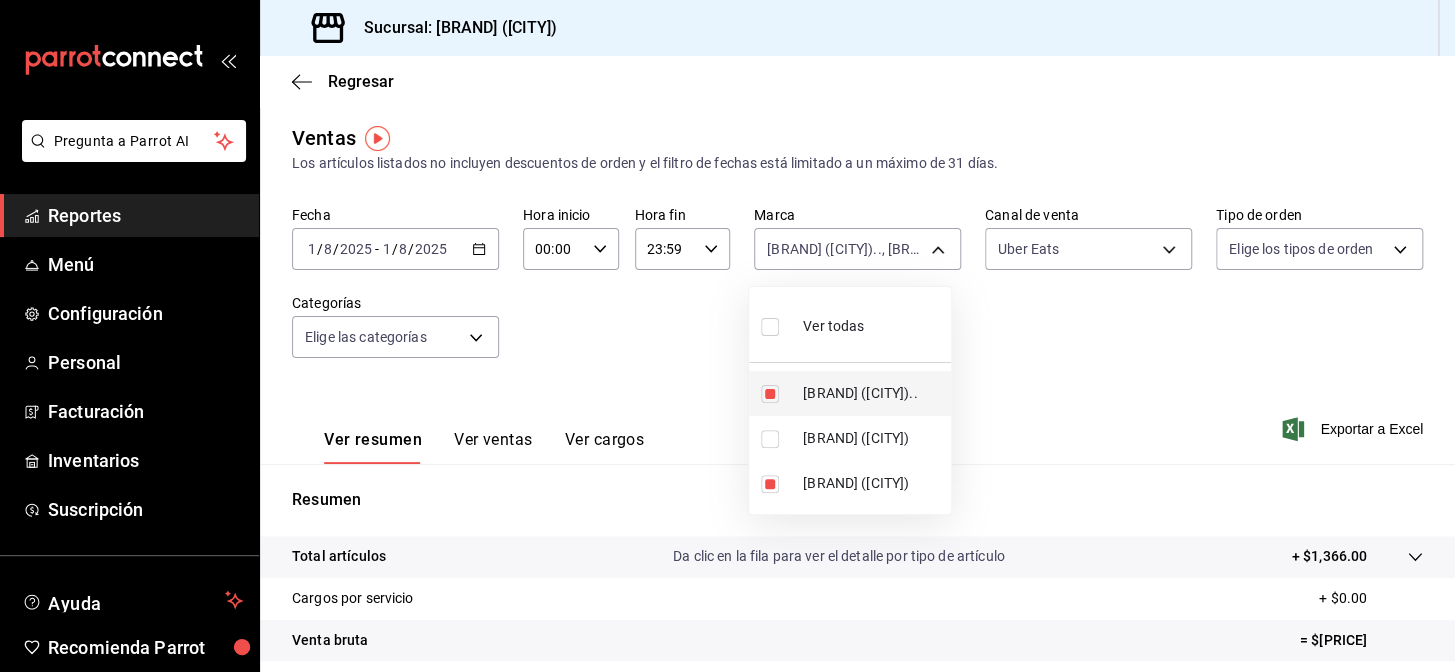 click on "[BRAND] ([CITY]).." at bounding box center (873, 393) 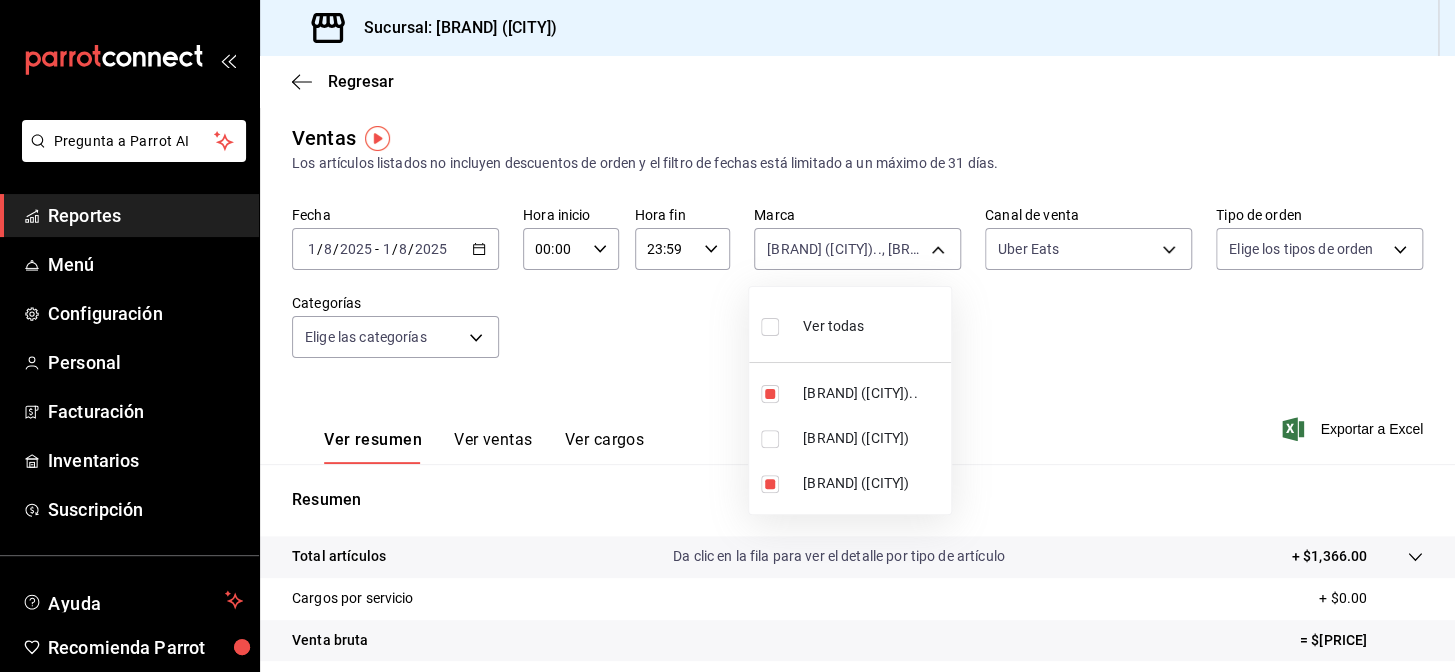 type on "[UUID]" 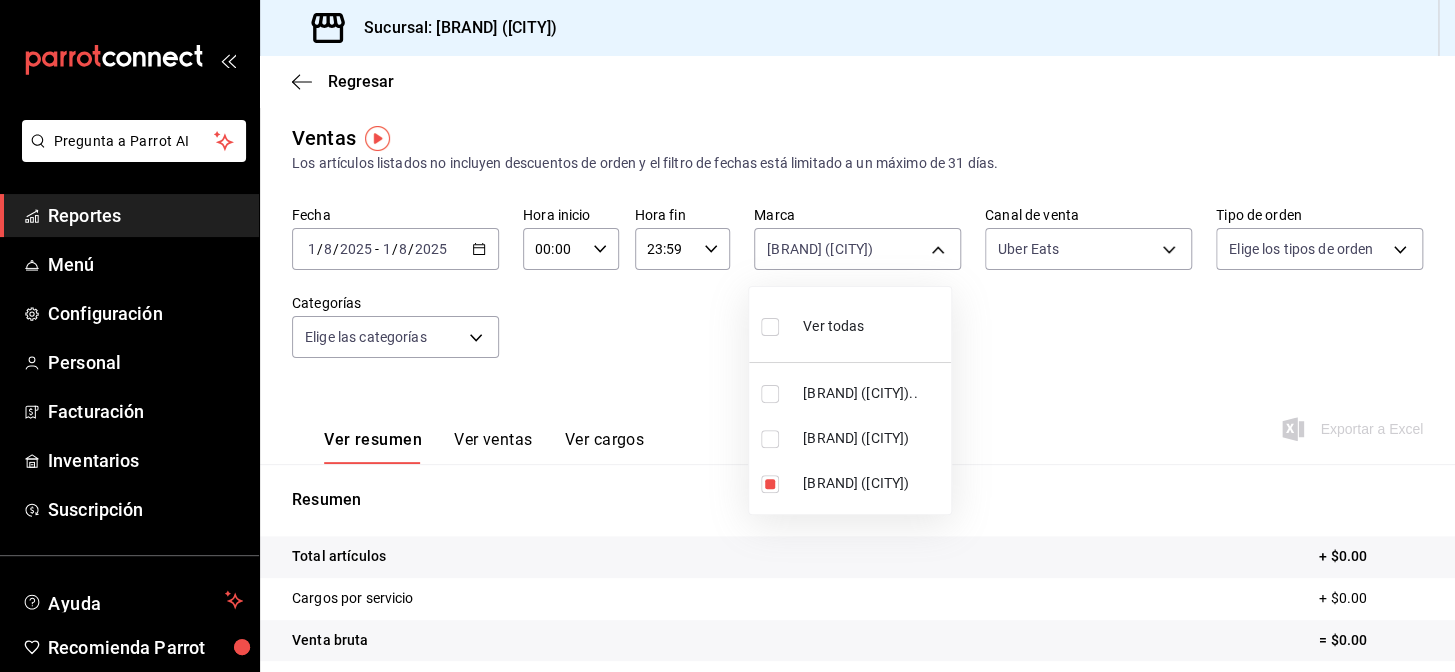 click on "[BRAND] ([CITY])" at bounding box center [873, 483] 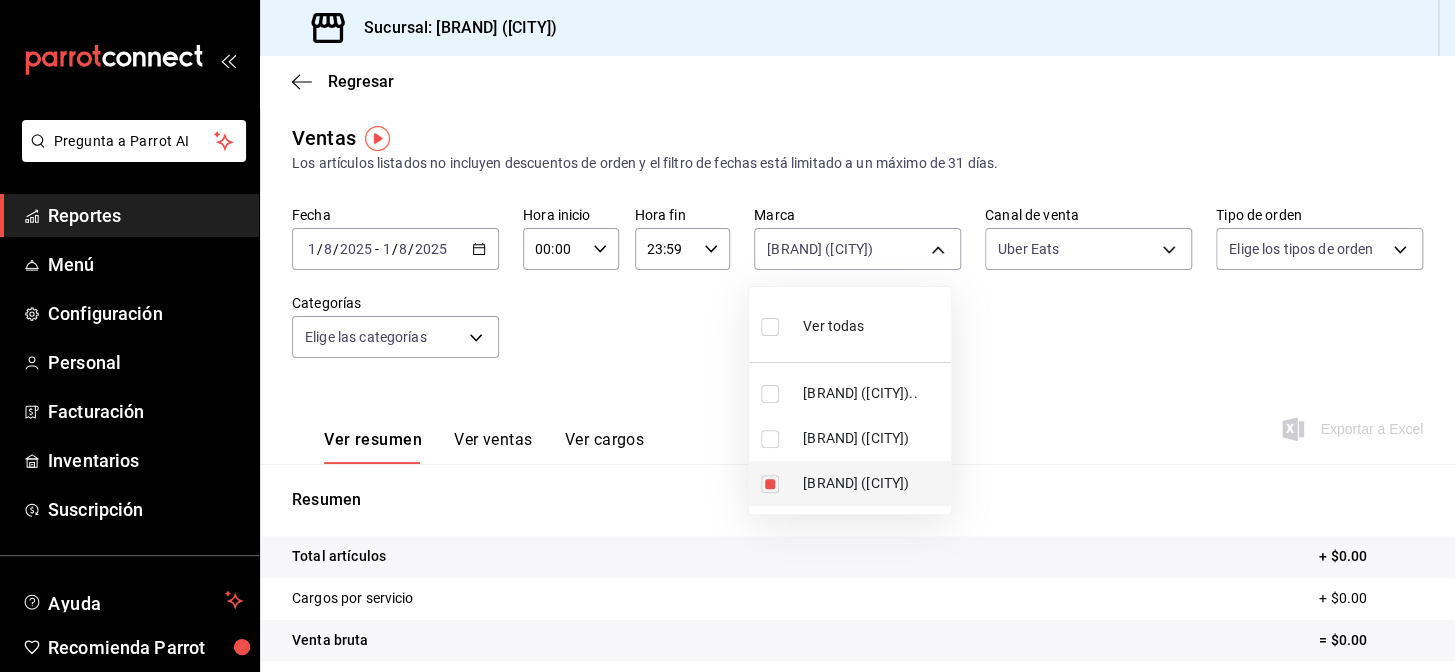 type 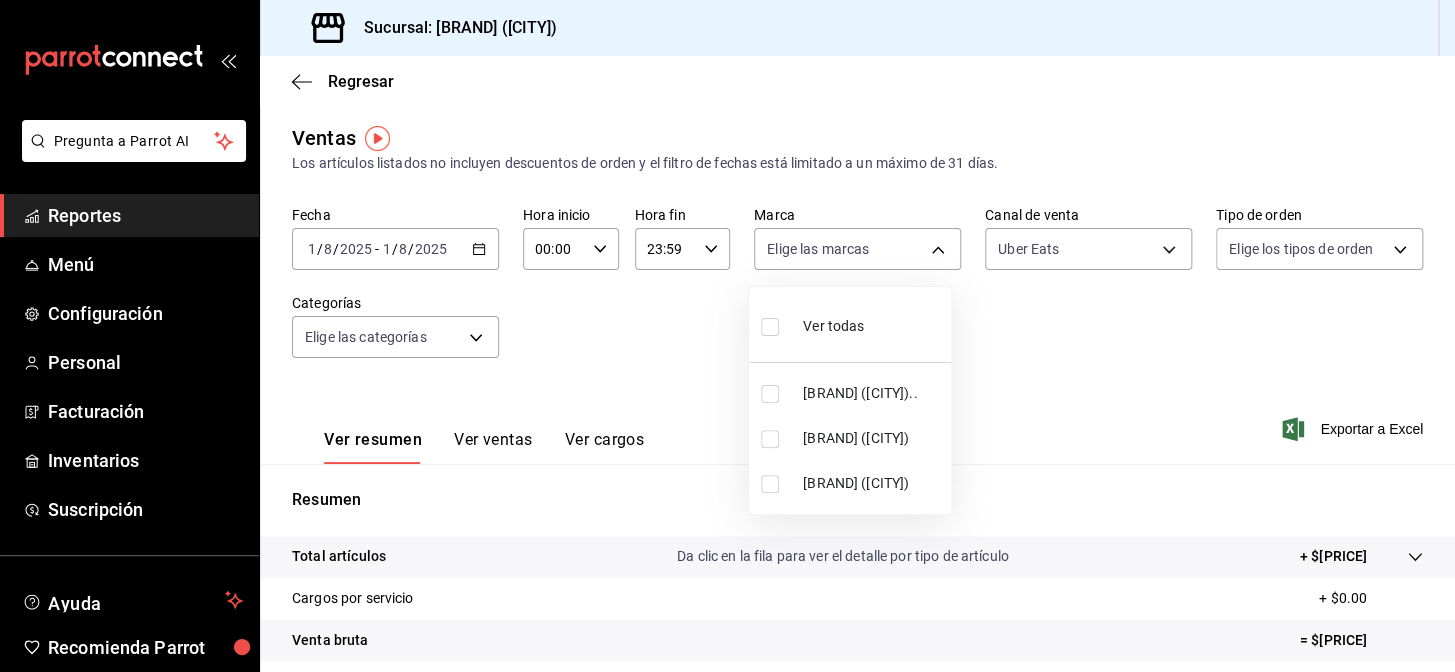 click on "[BRAND] ([CITY])" at bounding box center [873, 438] 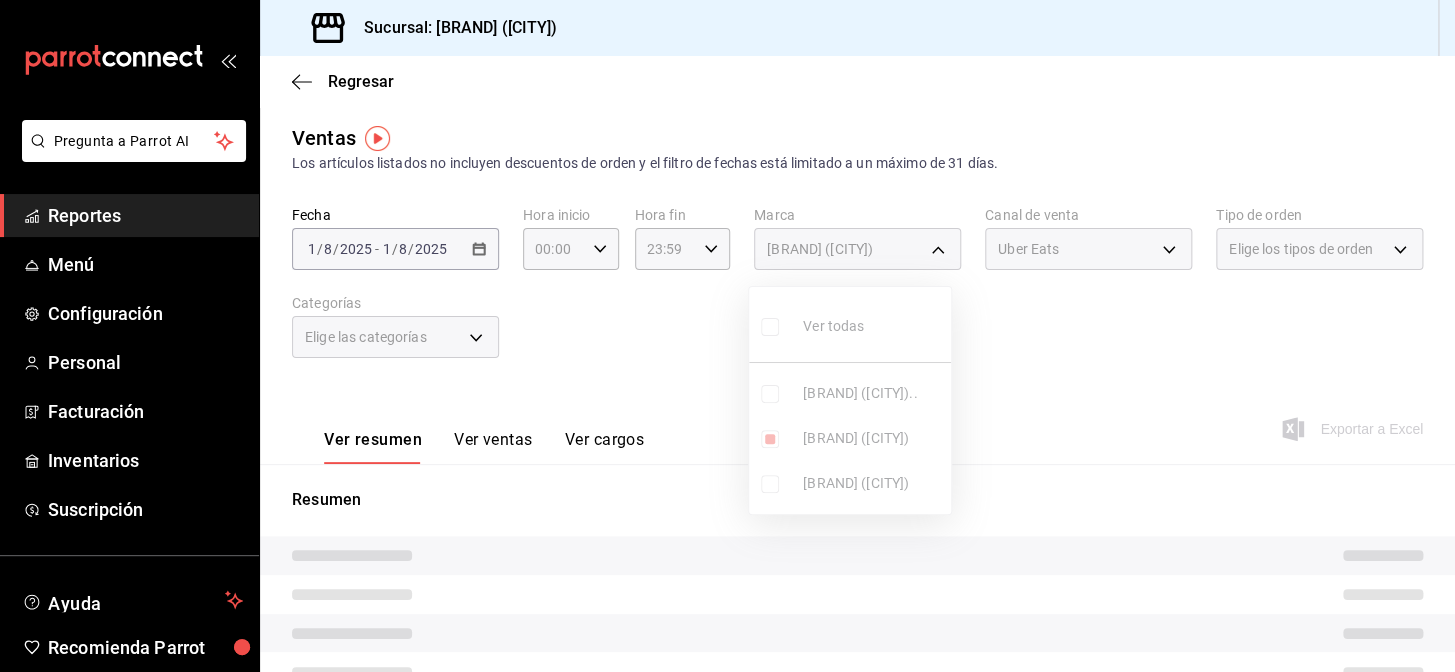click at bounding box center [727, 336] 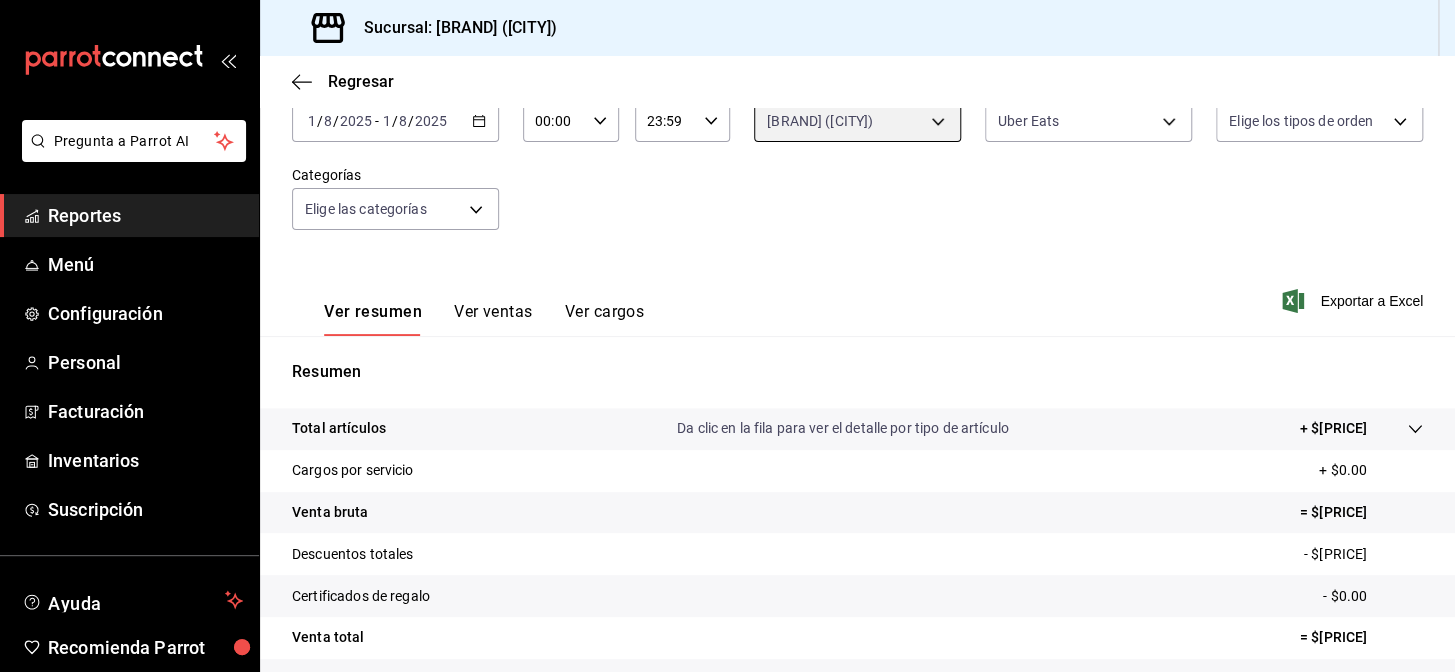 scroll, scrollTop: 286, scrollLeft: 0, axis: vertical 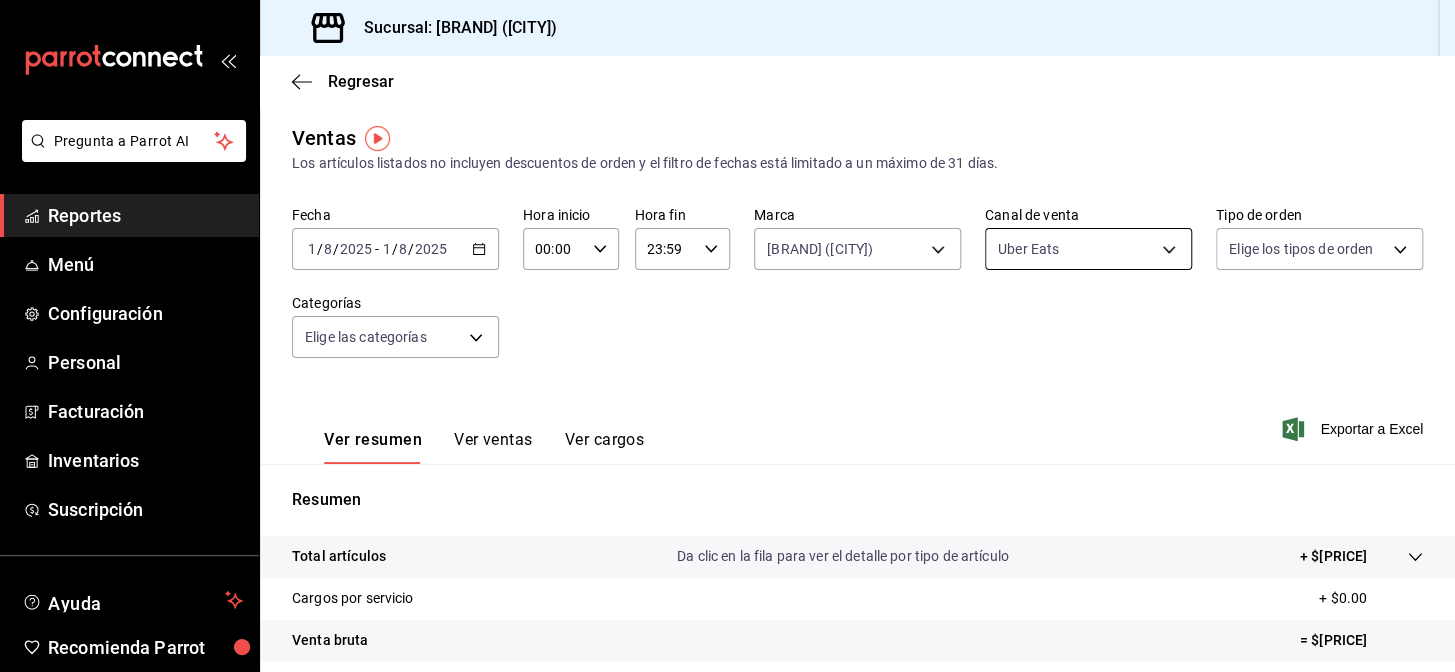 click on "Pregunta a Parrot AI Reportes   Menú   Configuración   Personal   Facturación   Inventarios   Suscripción   Ayuda Recomienda Parrot   [CITY] Encargado   Sugerir nueva función   Sucursal: [BRAND] ([CITY]) Regresar Ventas Los artículos listados no incluyen descuentos de orden y el filtro de fechas está limitado a un máximo de 31 días. Fecha [DATE] [DATE] - [DATE] [DATE] Hora inicio [TIME] Hora inicio Hora fin [TIME] Hora fin Marca [BRAND] ([CITY]) [UUID] Canal de venta [CHANNEL] [CHANNEL] Tipo de orden Elige los tipos de orden Categorías Elige las categorías Ver resumen Ver ventas Ver cargos Exportar a Excel Resumen Total artículos Da clic en la fila para ver el detalle por tipo de artículo + $[PRICE] Cargos por servicio + $[PRICE] Venta bruta = $[PRICE] Descuentos totales - $[PRICE] Certificados de regalo - $[PRICE] Venta total = $[PRICE] Impuestos - $[PRICE] Venta neta = $[PRICE] Pregunta a Parrot AI Reportes   Menú   Configuración" at bounding box center [727, 336] 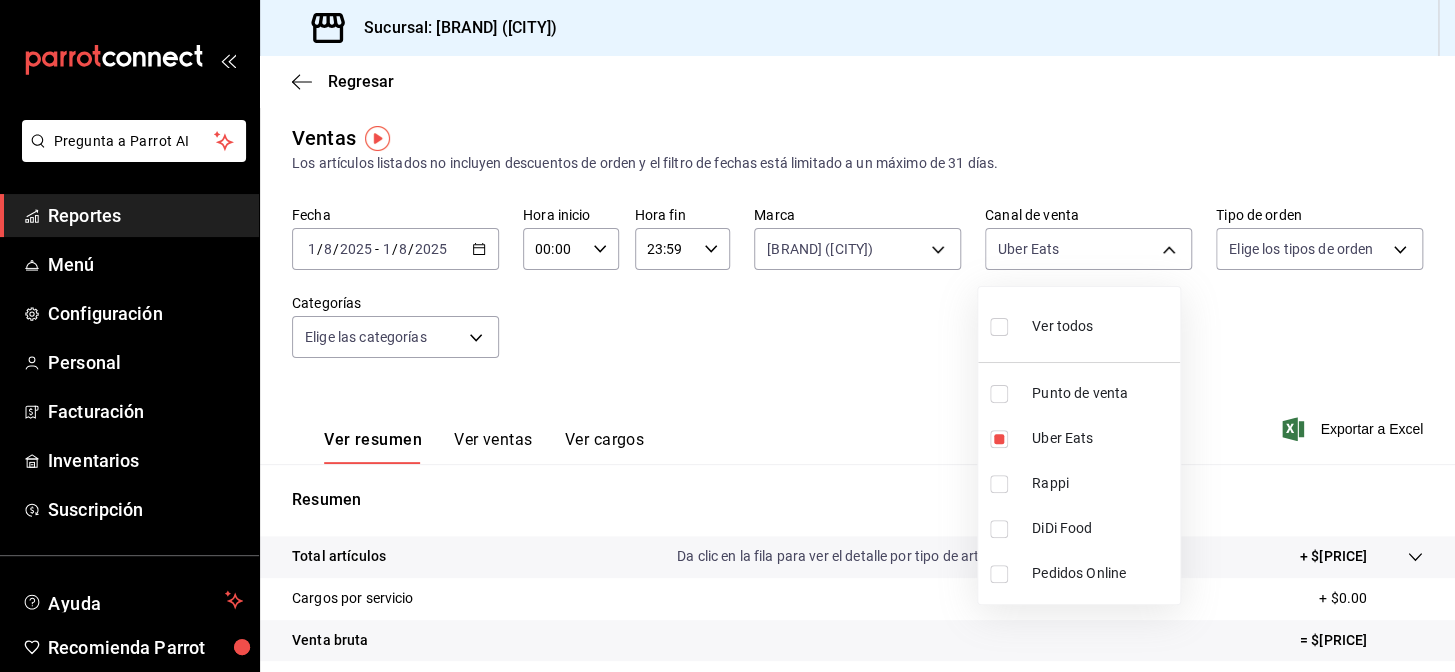 click on "DiDi Food" at bounding box center [1102, 528] 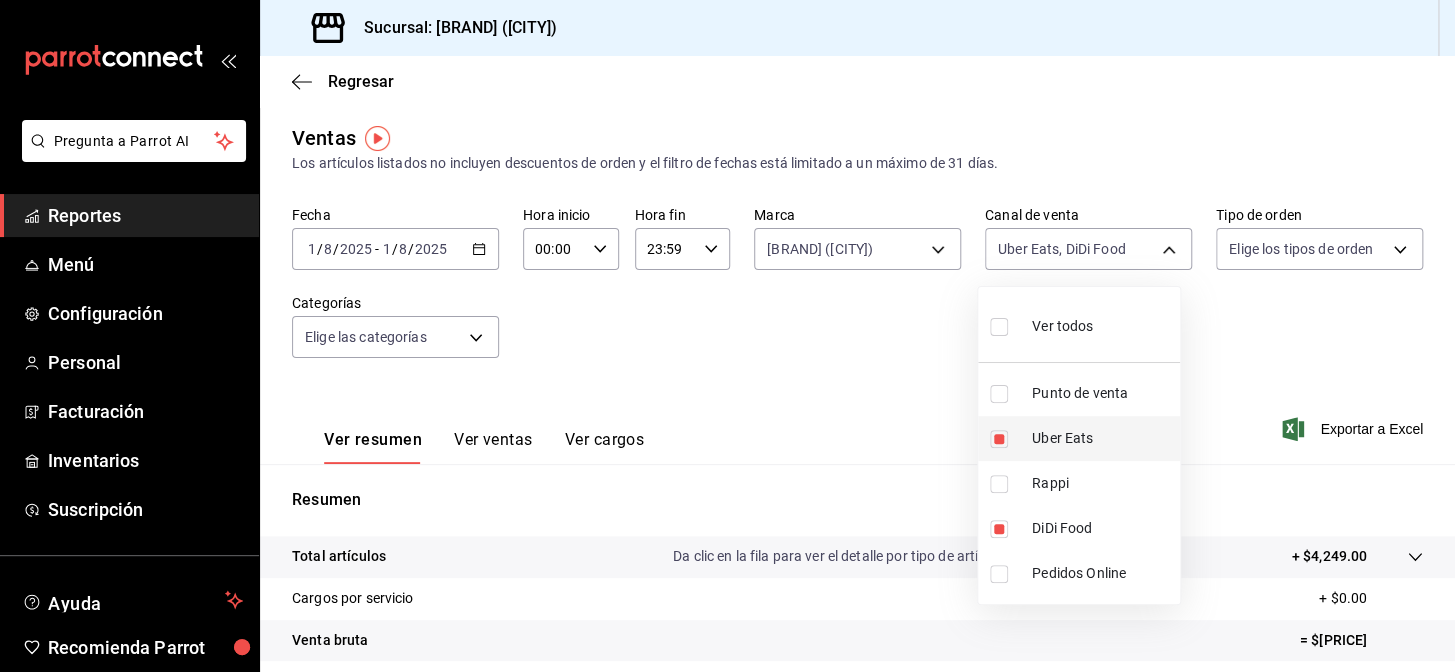 click on "Uber Eats" at bounding box center (1102, 438) 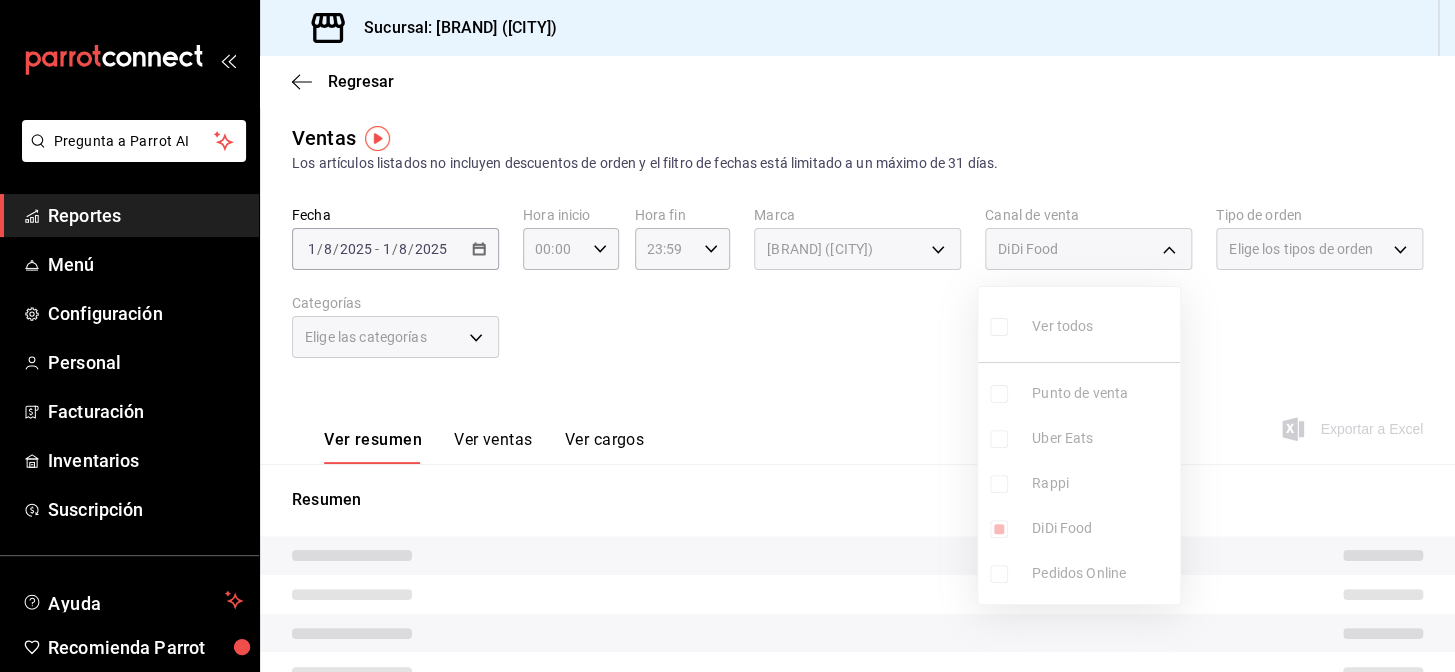click at bounding box center (727, 336) 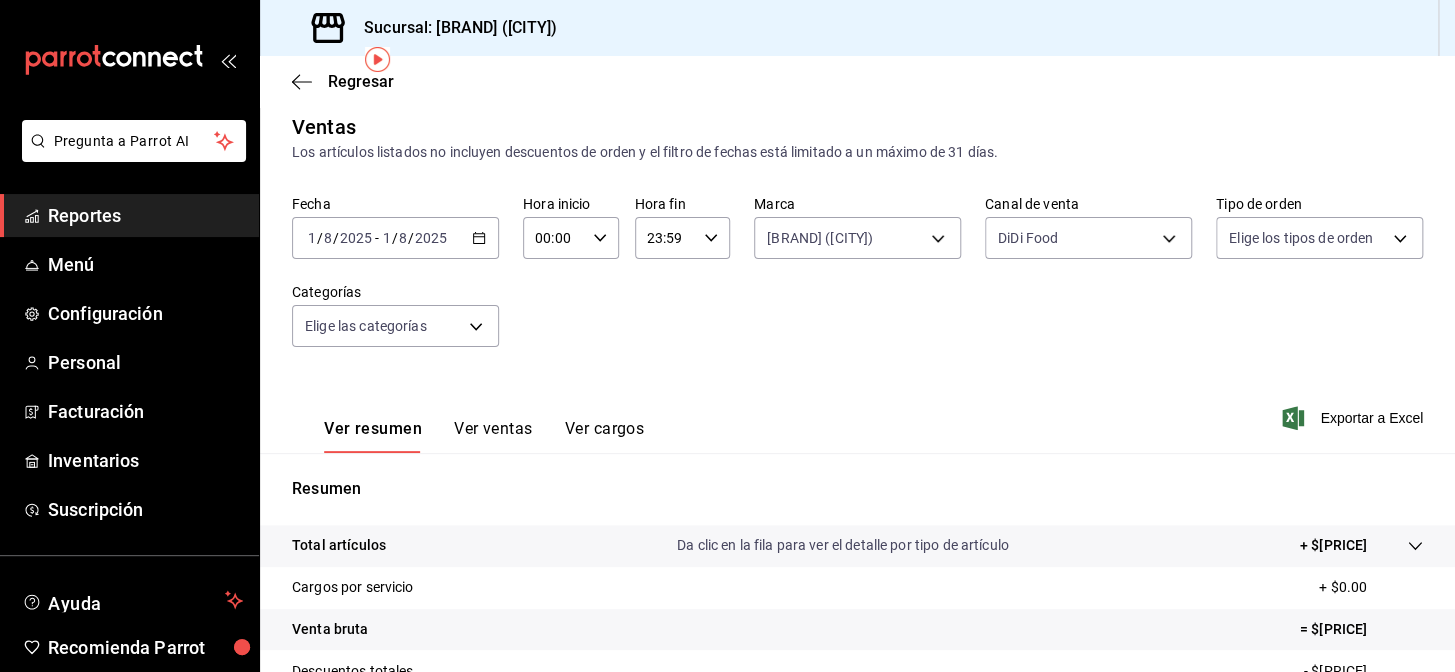 scroll, scrollTop: 0, scrollLeft: 0, axis: both 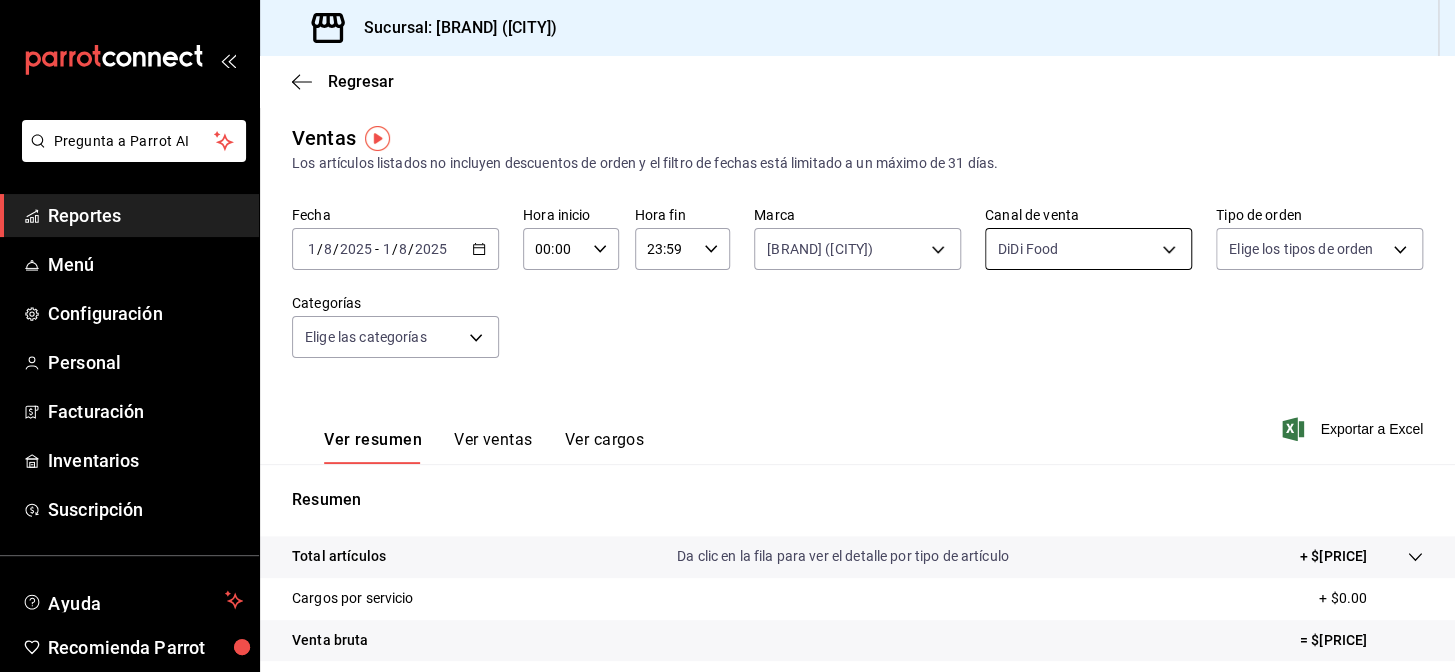 click on "Pregunta a Parrot AI Reportes   Menú   Configuración   Personal   Facturación   Inventarios   Suscripción   Ayuda Recomienda Parrot   [CITY] Encargado   Sugerir nueva función   Sucursal: [BRAND] ([CITY]) Regresar Ventas Los artículos listados no incluyen descuentos de orden y el filtro de fechas está limitado a un máximo de 31 días. Fecha [DATE] [DATE] - [DATE] [DATE] Hora inicio [TIME] Hora inicio Hora fin [TIME] Hora fin Marca [BRAND] ([CITY]) [UUID] Canal de venta [CHANNEL] [CHANNEL] Tipo de orden Elige los tipos de orden Categorías Elige las categorías Ver resumen Ver ventas Ver cargos Exportar a Excel Resumen Total artículos Da clic en la fila para ver el detalle por tipo de artículo + $[PRICE] Cargos por servicio + $[PRICE] Venta bruta = $[PRICE] Descuentos totales - $[PRICE] Certificados de regalo - $[PRICE] Venta total = $[PRICE] Impuestos - $[PRICE] Venta neta = $[PRICE] Pregunta a Parrot AI Reportes   Menú   Configuración   Personal" at bounding box center [727, 336] 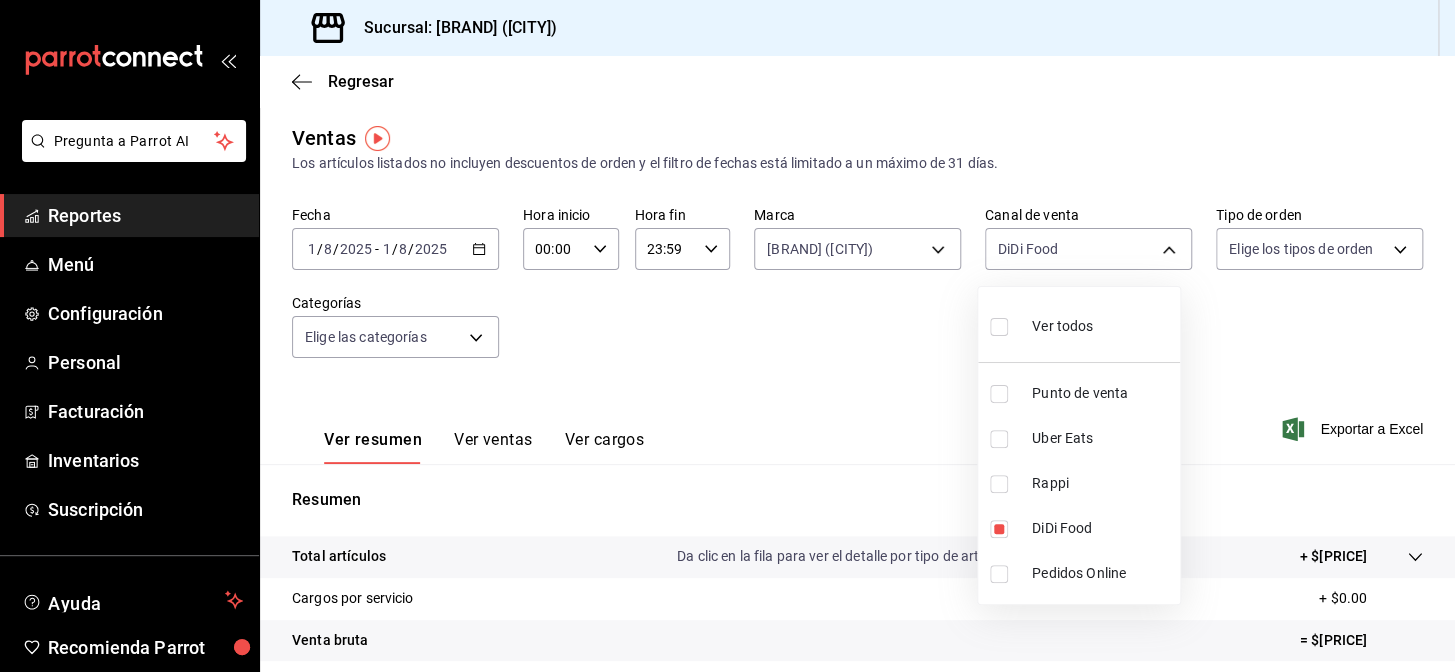 click on "Rappi" at bounding box center [1102, 483] 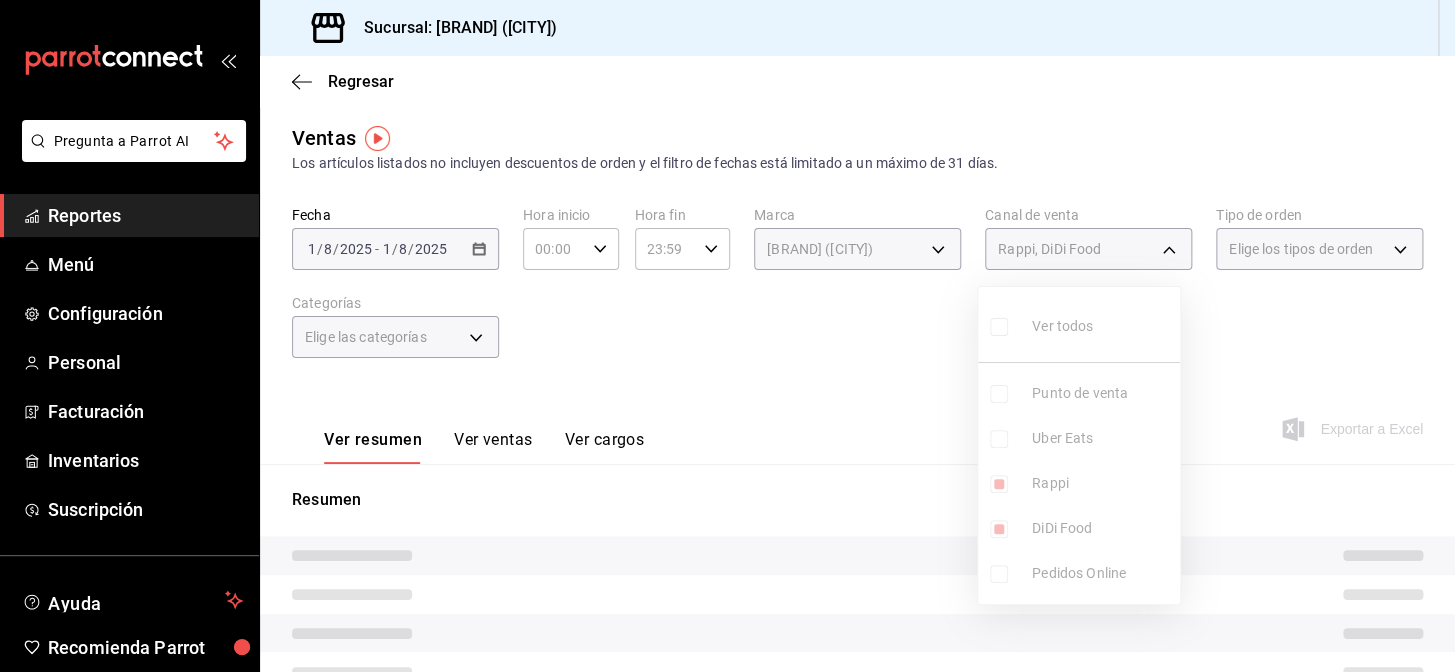 drag, startPoint x: 1082, startPoint y: 522, endPoint x: 1053, endPoint y: 519, distance: 29.15476 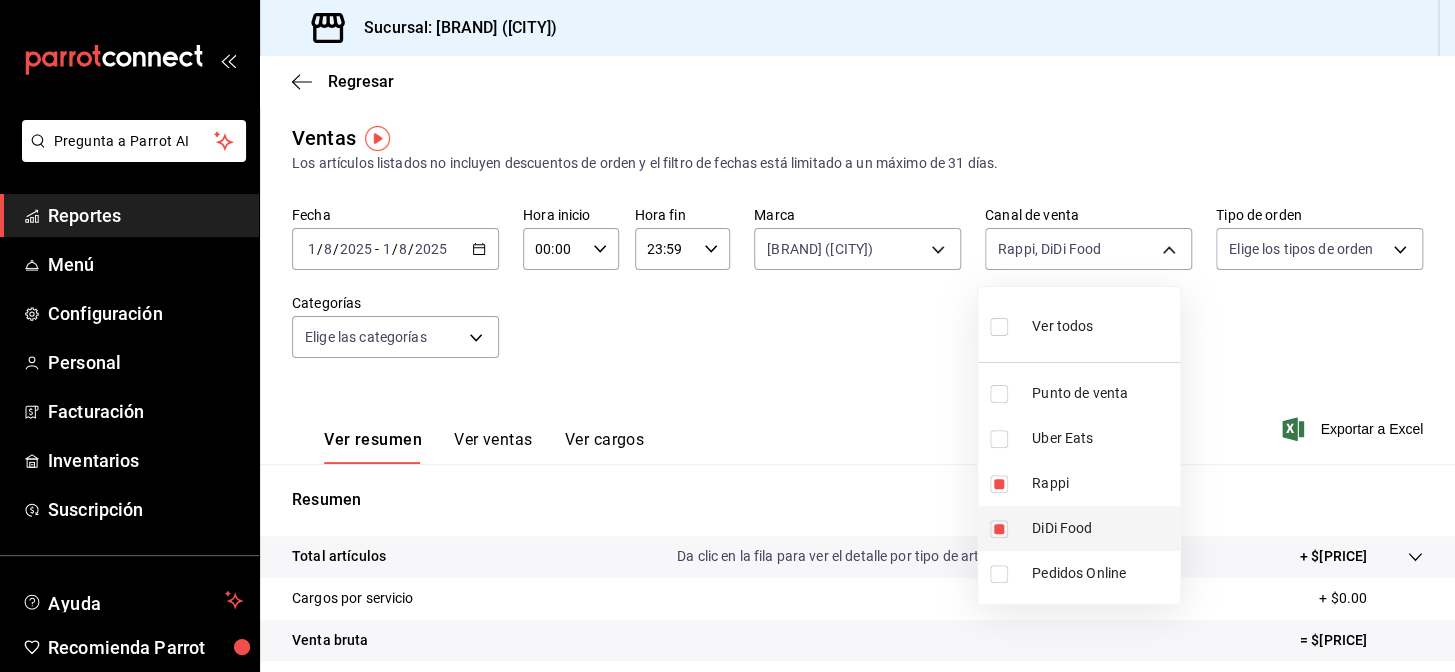 click on "DiDi Food" at bounding box center [1079, 528] 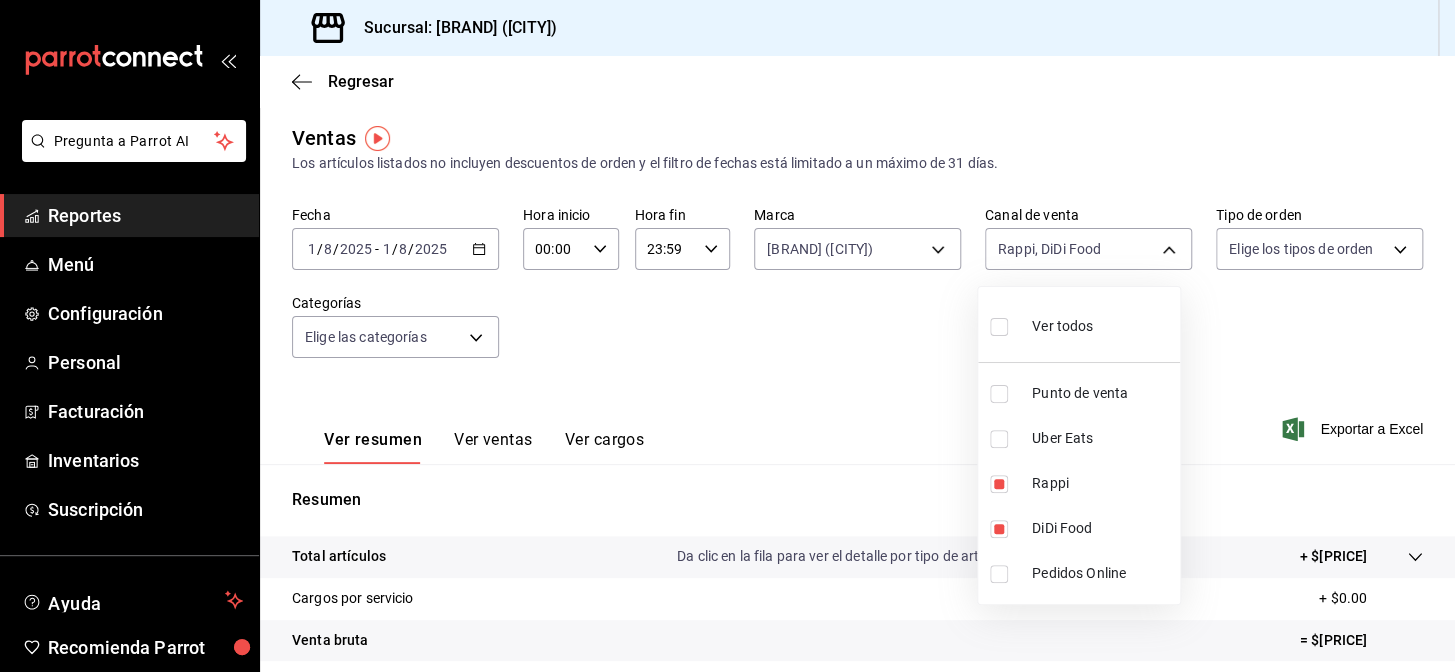 type on "RAPPI" 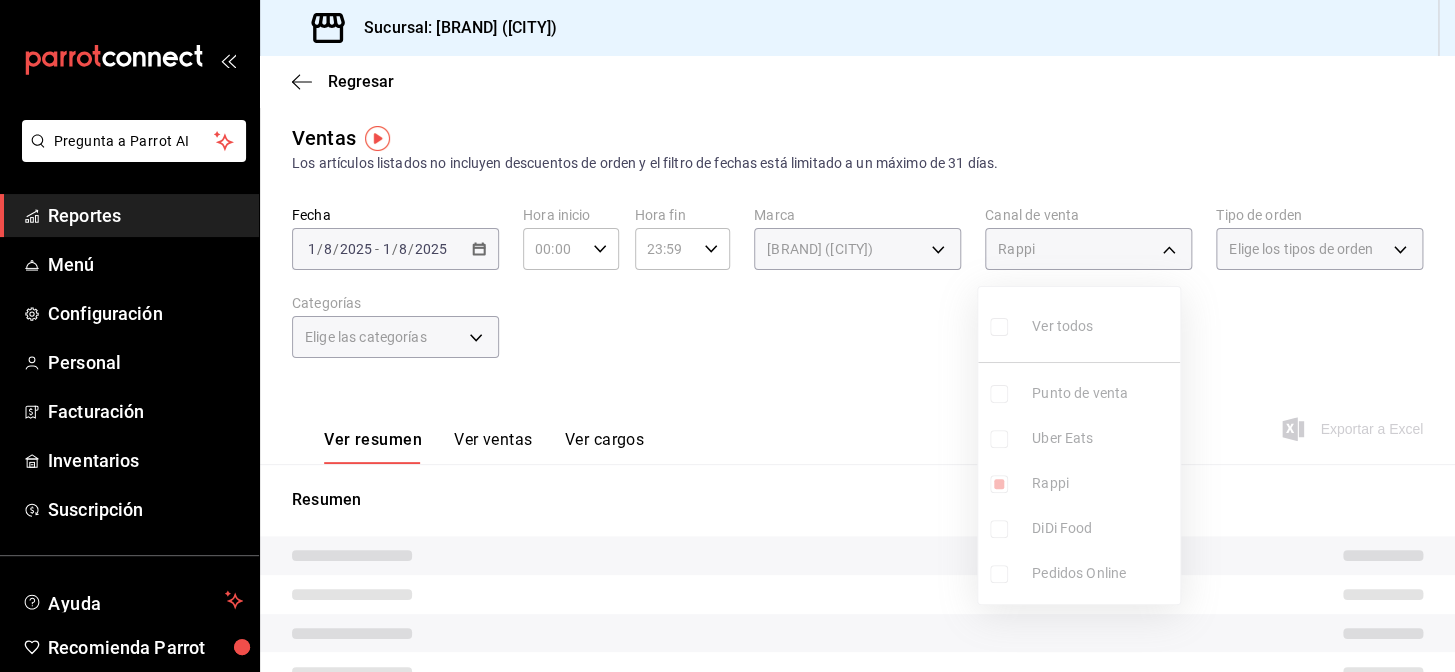 click at bounding box center (727, 336) 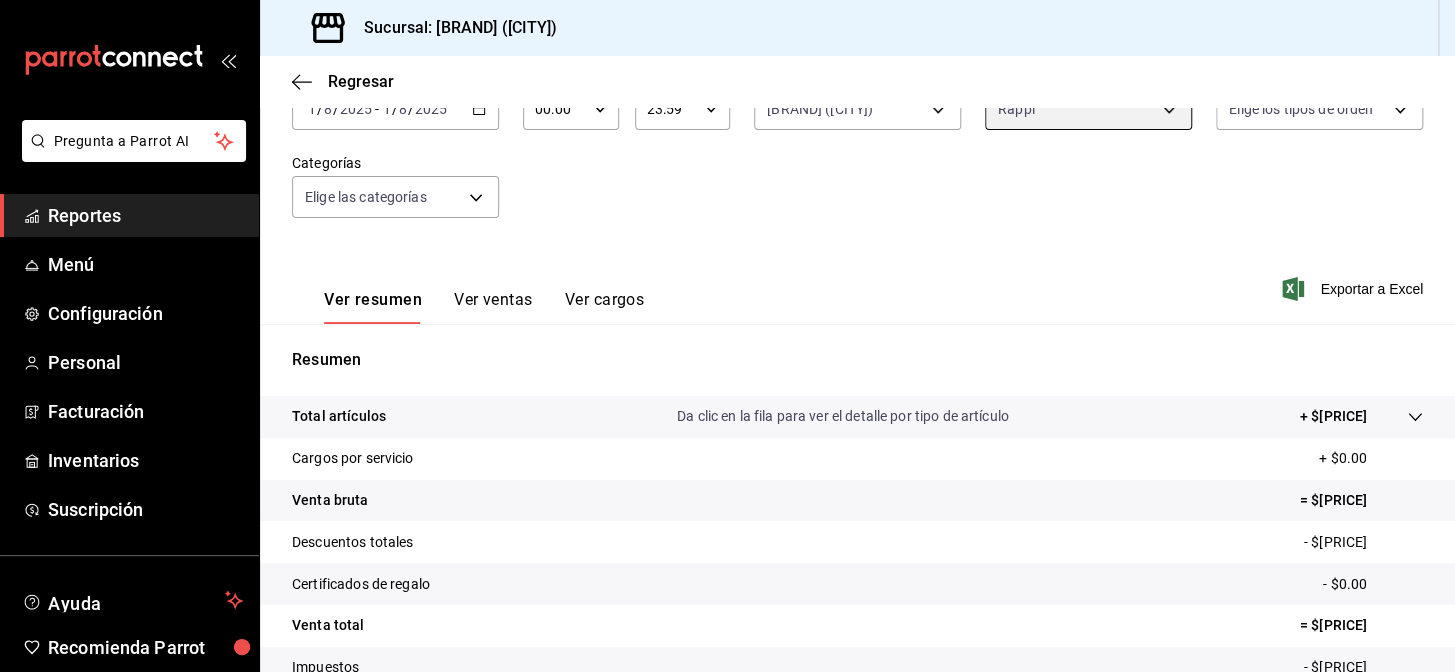 scroll, scrollTop: 286, scrollLeft: 0, axis: vertical 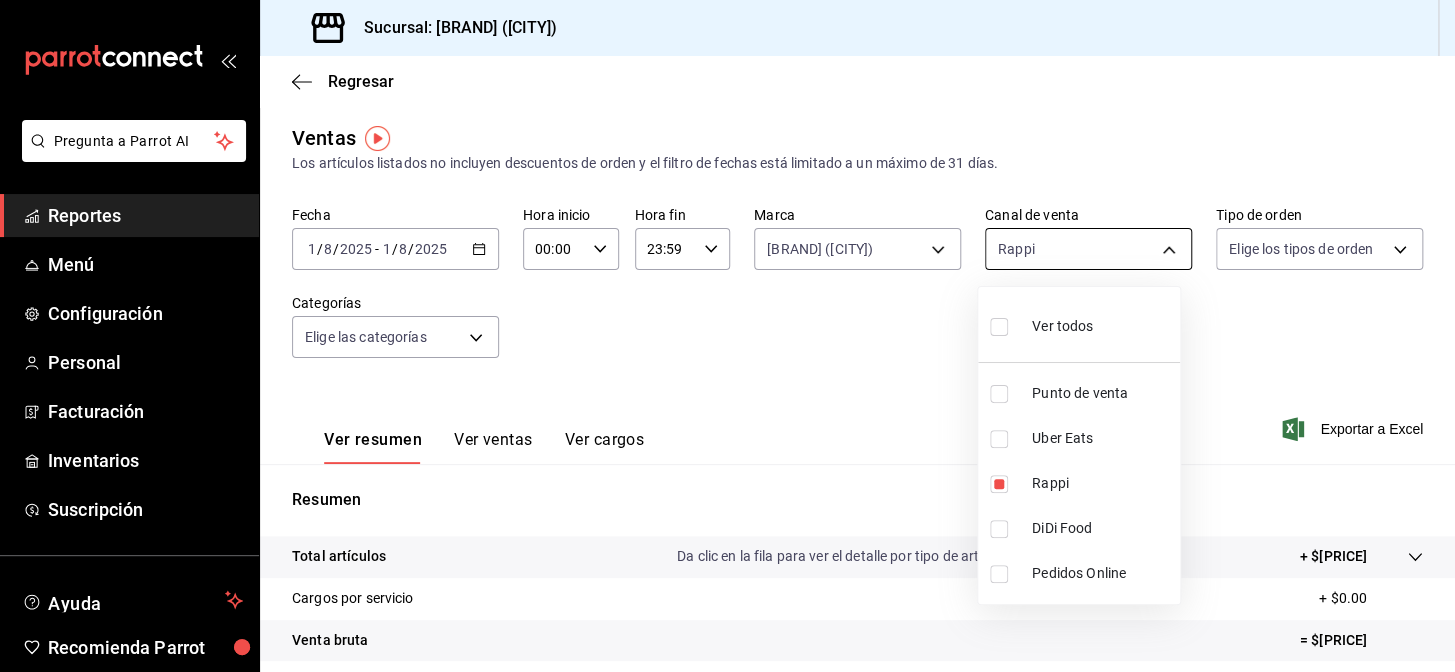 click on "Pregunta a Parrot AI Reportes   Menú   Configuración   Personal   Facturación   Inventarios   Suscripción   Ayuda Recomienda Parrot   [CITY] Encargado   Sugerir nueva función   Sucursal: [BRAND] ([CITY]) Regresar Ventas Los artículos listados no incluyen descuentos de orden y el filtro de fechas está limitado a un máximo de 31 días. Fecha [DATE] [DATE] - [DATE] [DATE] Hora inicio [TIME] Hora inicio Hora fin [TIME] Hora fin Marca [BRAND] ([CITY]) [UUID] Canal de venta [CHANNEL] [CHANNEL] Tipo de orden Elige los tipos de orden Categorías Elige las categorías Ver resumen Ver ventas Ver cargos Exportar a Excel Resumen Total artículos Da clic en la fila para ver el detalle por tipo de artículo + $[PRICE] Cargos por servicio + $[PRICE] Venta bruta = $[PRICE] Descuentos totales - $[PRICE] Certificados de regalo - $[PRICE] Venta total = $[PRICE] Impuestos - $[PRICE] Venta neta = $[PRICE] Pregunta a Parrot AI Reportes   Menú   Configuración   Personal" at bounding box center (727, 336) 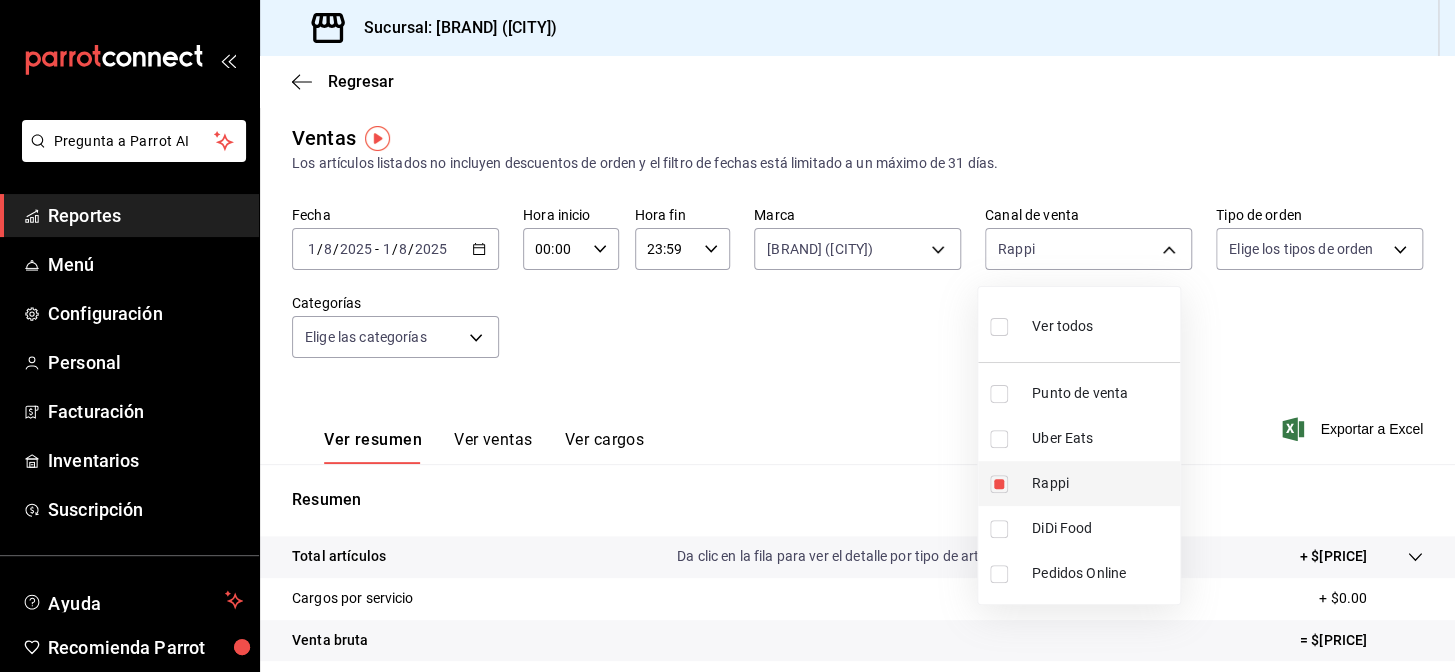 click on "Rappi" at bounding box center (1102, 483) 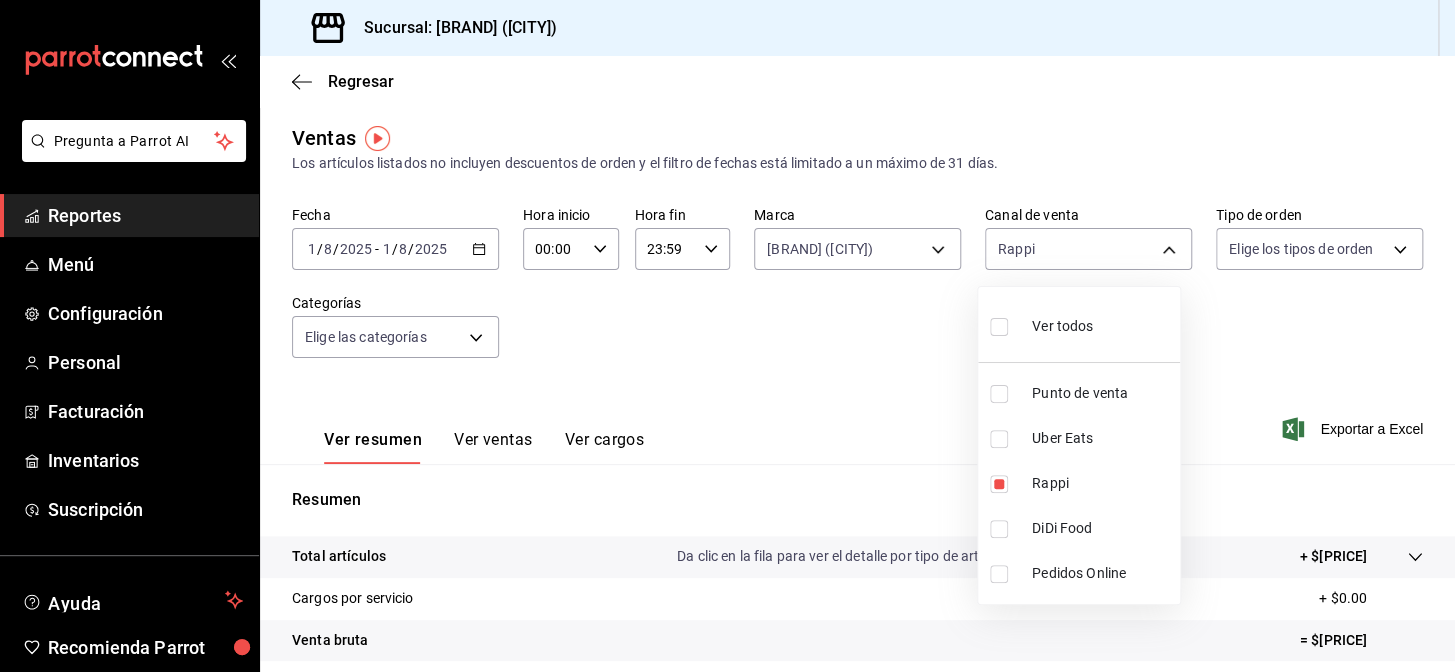 type 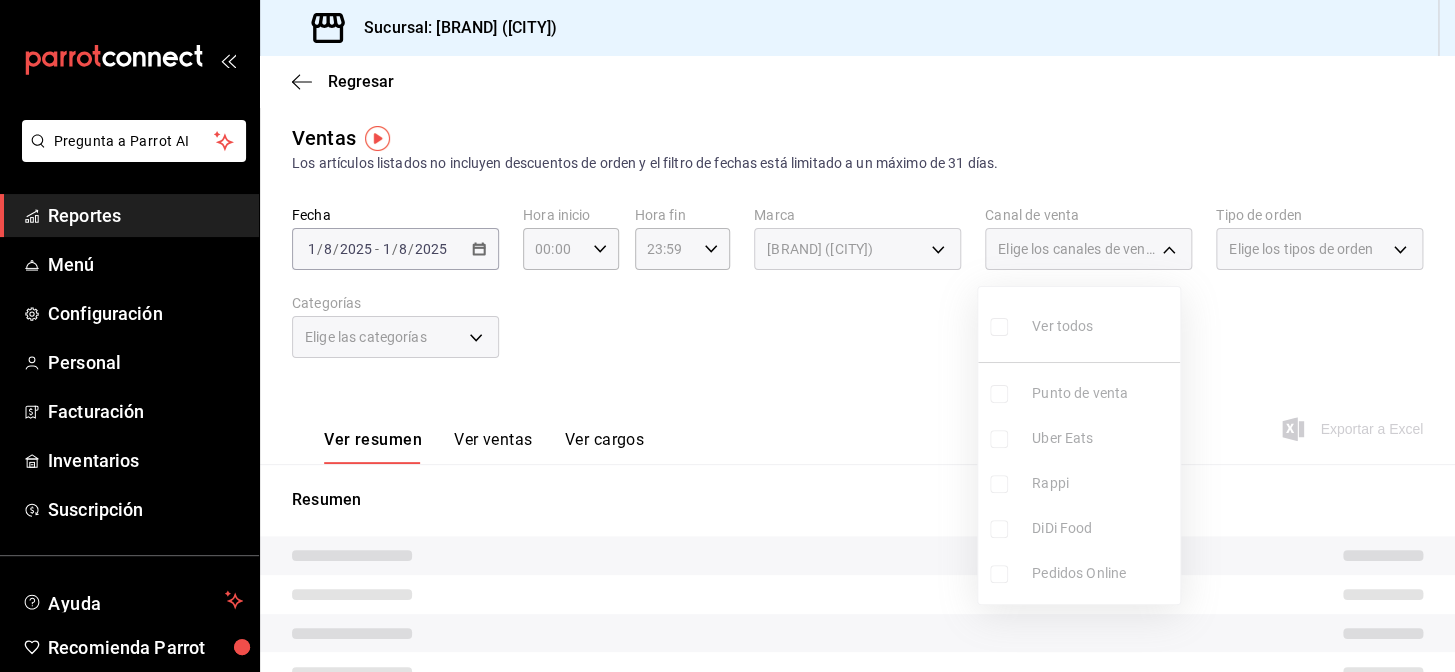 drag, startPoint x: 889, startPoint y: 384, endPoint x: 888, endPoint y: 368, distance: 16.03122 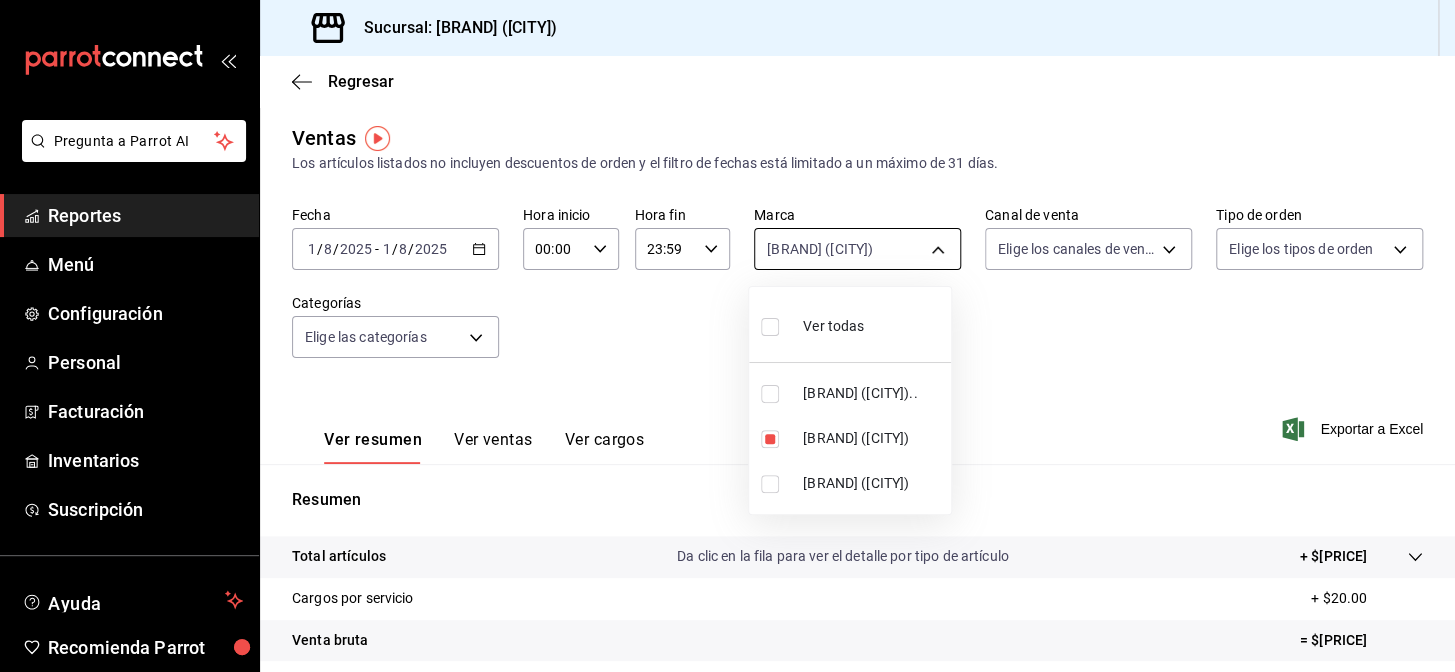 click on "Pregunta a Parrot AI Reportes   Menú   Configuración   Personal   Facturación   Inventarios   Suscripción   Ayuda Recomienda Parrot   [CITY] Encargado   Sugerir nueva función   Sucursal: [BRAND] ([CITY]) Regresar Ventas Los artículos listados no incluyen descuentos de orden y el filtro de fechas está limitado a un máximo de 31 días. Fecha [DATE] [DATE] - [DATE] [DATE] Hora inicio [TIME] Hora inicio Hora fin [TIME] Hora fin Marca [BRAND] ([CITY]) [UUID] Canal de venta Elige los canales de venta Tipo de orden Elige los tipos de orden Categorías Elige las categorías Ver resumen Ver ventas Ver cargos Exportar a Excel Resumen Total artículos Da clic en la fila para ver el detalle por tipo de artículo + $[PRICE] Cargos por servicio + $[PRICE] Venta bruta = $[PRICE] Descuentos totales - $[PRICE] Certificados de regalo - $[PRICE] Venta total = $[PRICE] Impuestos - $[PRICE] Venta neta = $[PRICE] Pregunta a Parrot AI Reportes   Menú     Personal" at bounding box center [727, 336] 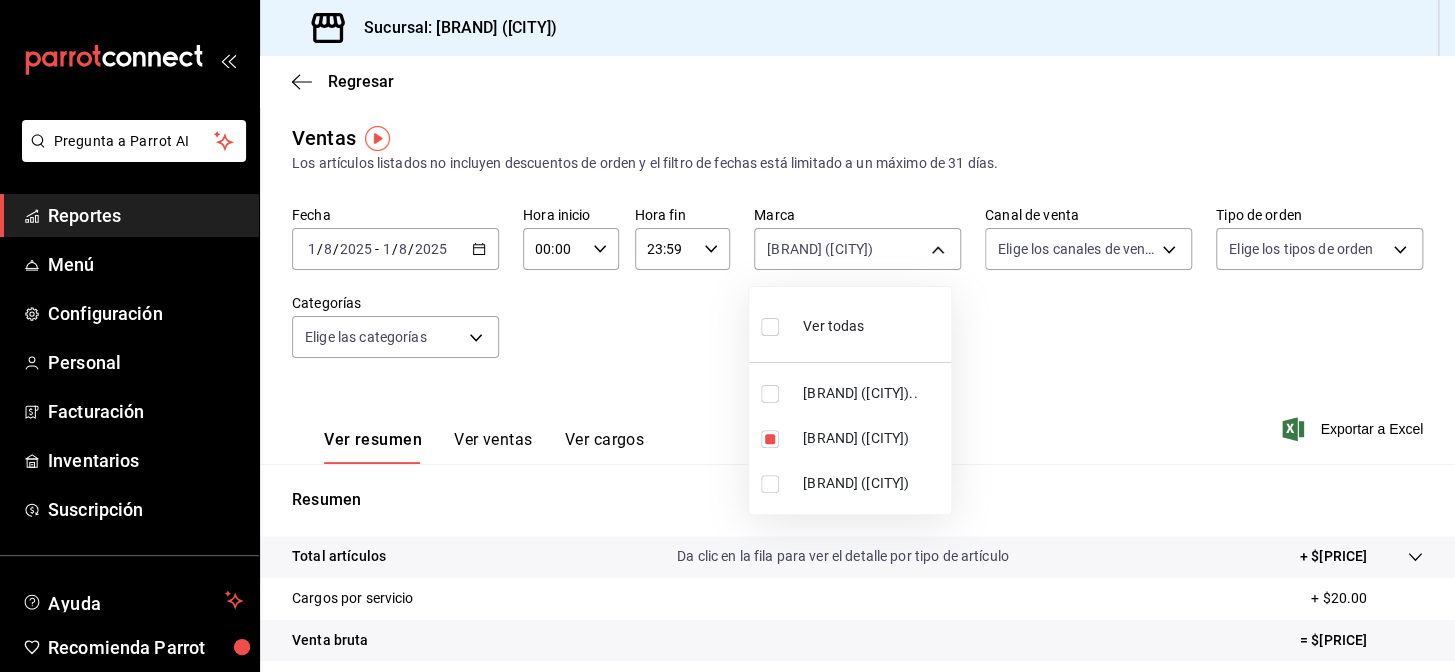 click on "Ver todas" at bounding box center (850, 324) 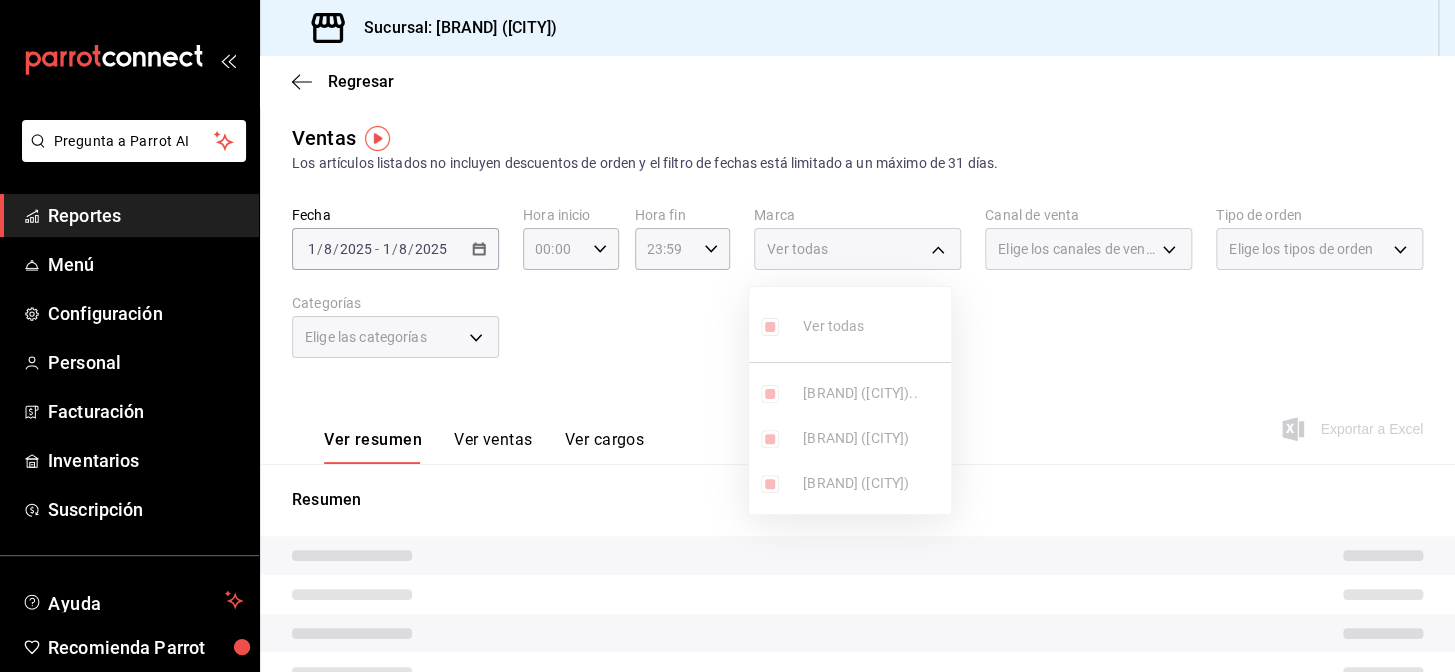 click at bounding box center [727, 336] 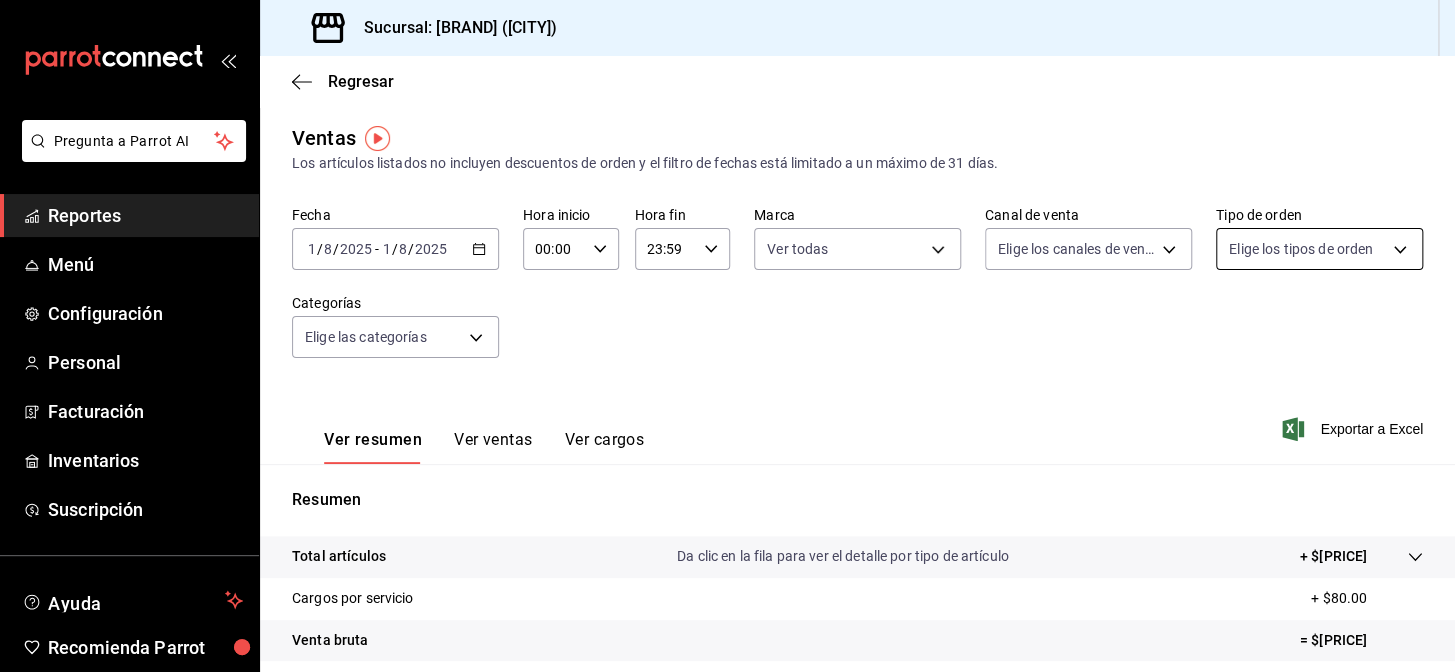 click on "Pregunta a Parrot AI Reportes   Menú   Configuración   Personal   Facturación   Inventarios   Suscripción   Ayuda Recomienda Parrot   [CITY] Encargado   Sugerir nueva función   Sucursal: [BRAND] ([CITY]) Ver todas [UUID],[UUID],[UUID] Canal de venta Elige los canales de venta Tipo de orden Elige los tipos de orden Categorías Elige las categorías Ver resumen Ver ventas Ver cargos Exportar a Excel Resumen Total artículos Da clic en la fila para ver el detalle por tipo de artículo + $[PRICE] Cargos por servicio + $[PRICE] Venta bruta = $[PRICE] Descuentos totales - $[PRICE] Certificados de regalo - $[PRICE] Venta total = $[PRICE] Impuestos - $[PRICE] Reportes" at bounding box center (727, 336) 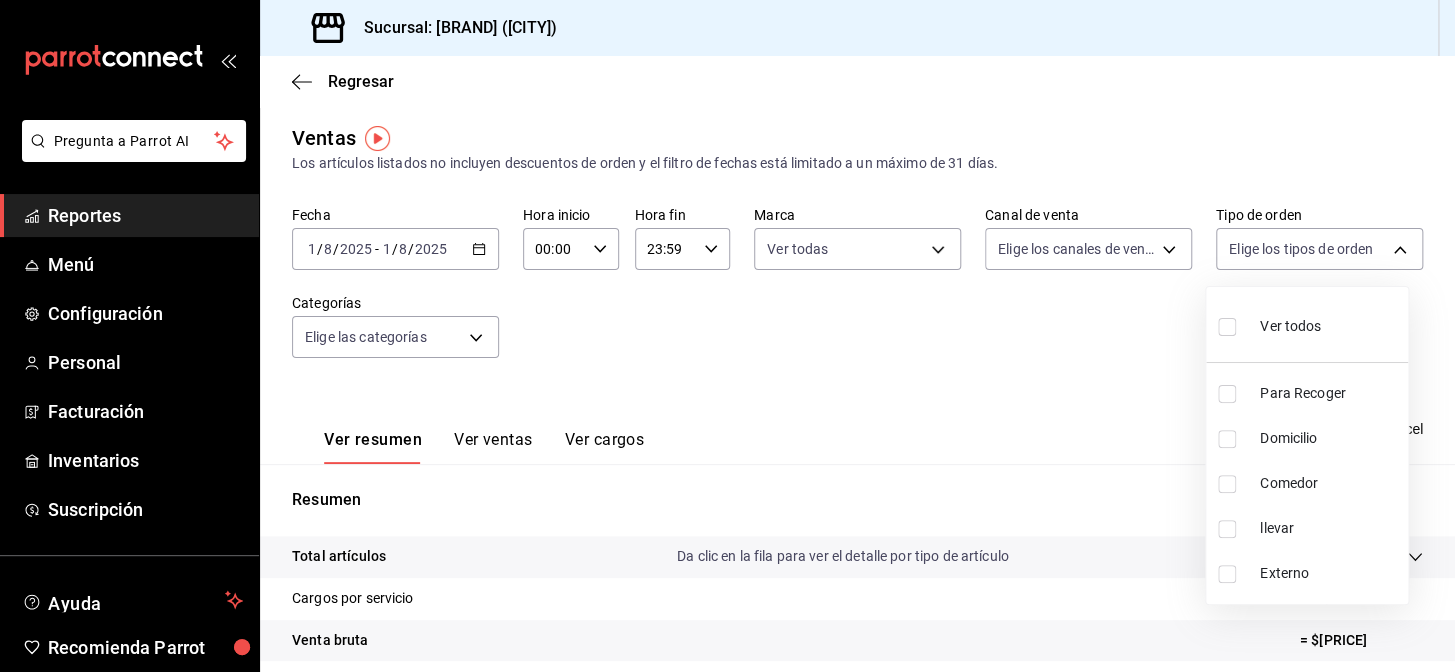 click on "Domicilio" at bounding box center (1330, 438) 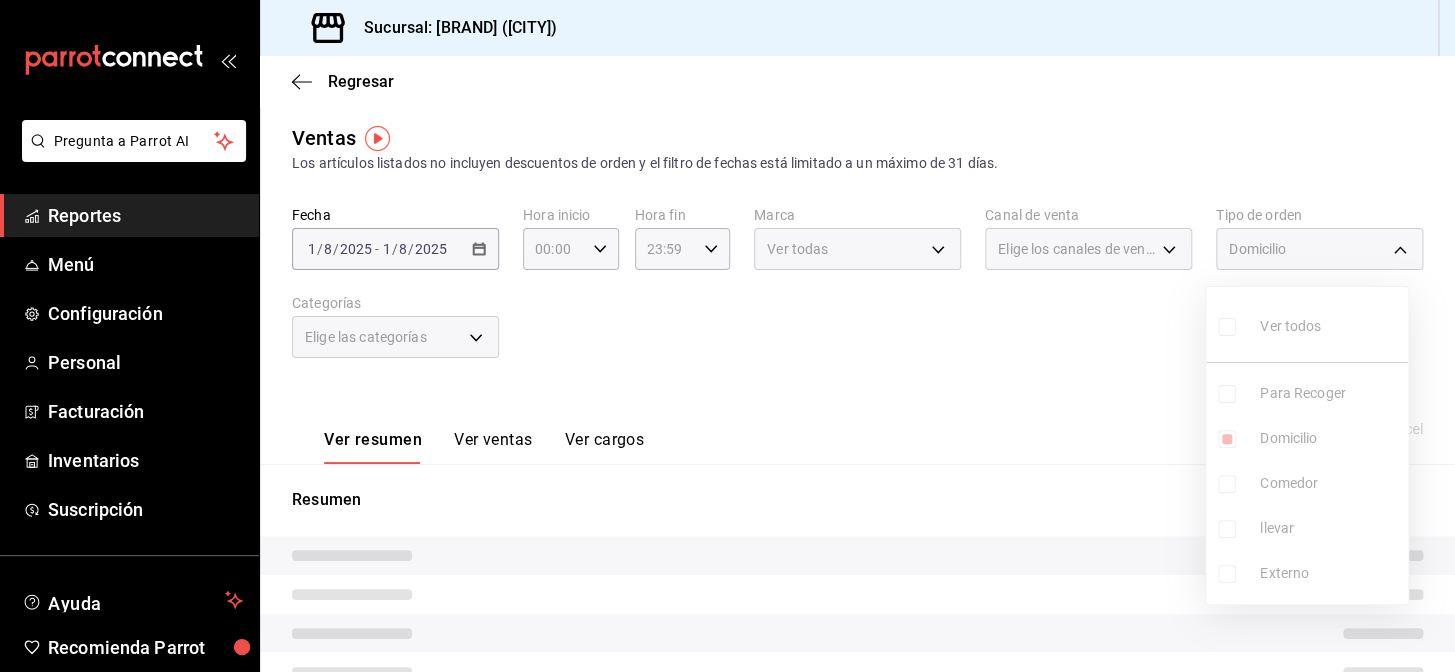 click at bounding box center [727, 336] 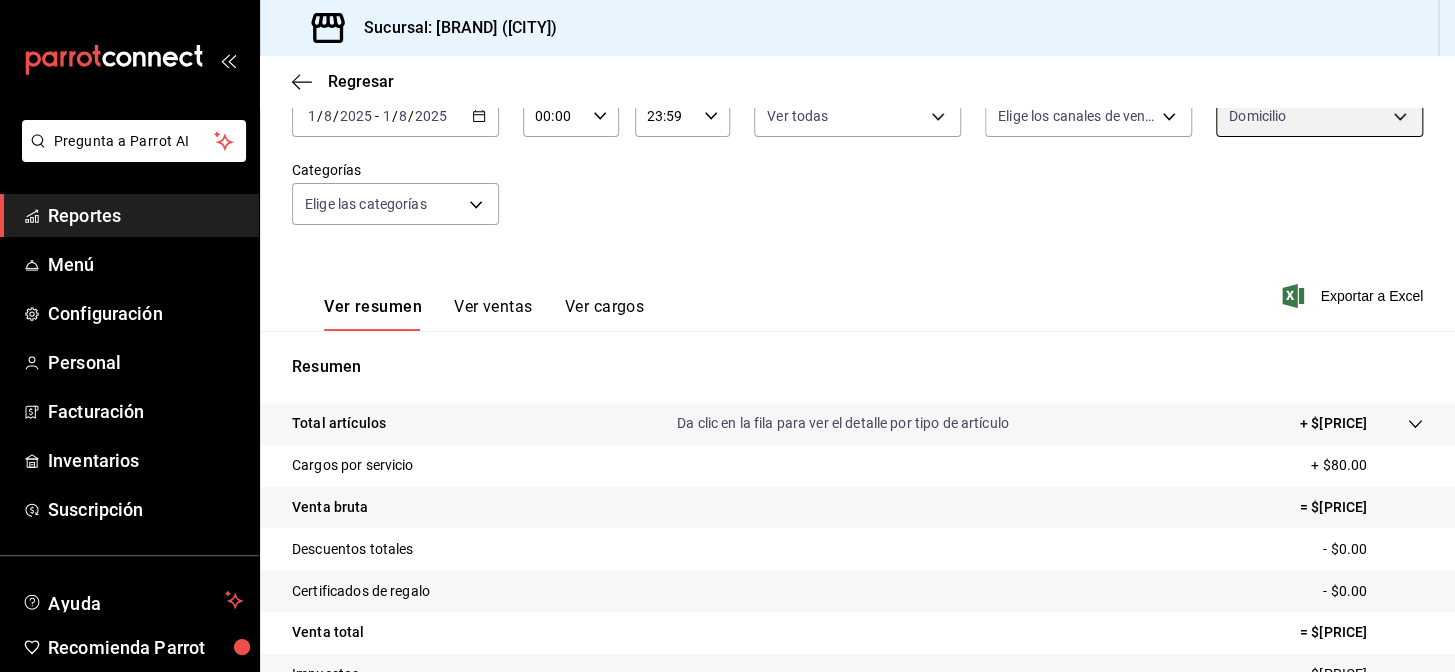 scroll, scrollTop: 286, scrollLeft: 0, axis: vertical 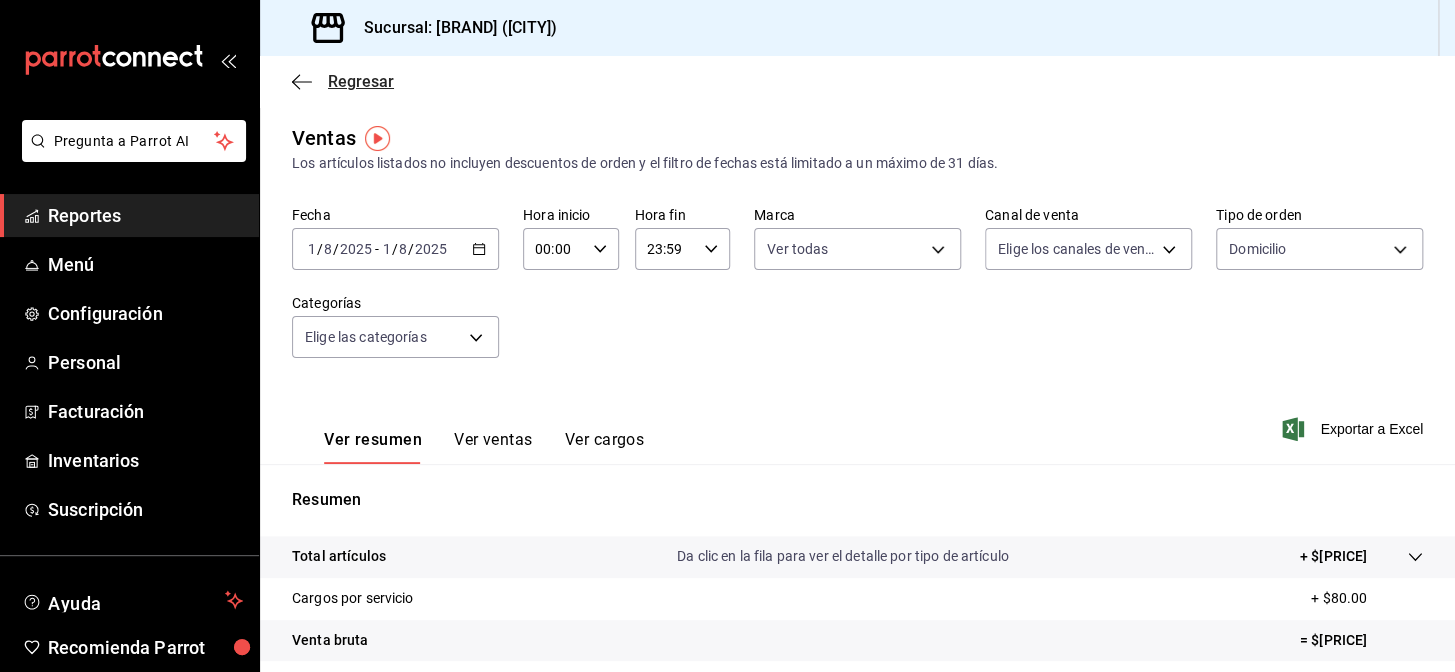 click on "Regresar" at bounding box center [361, 81] 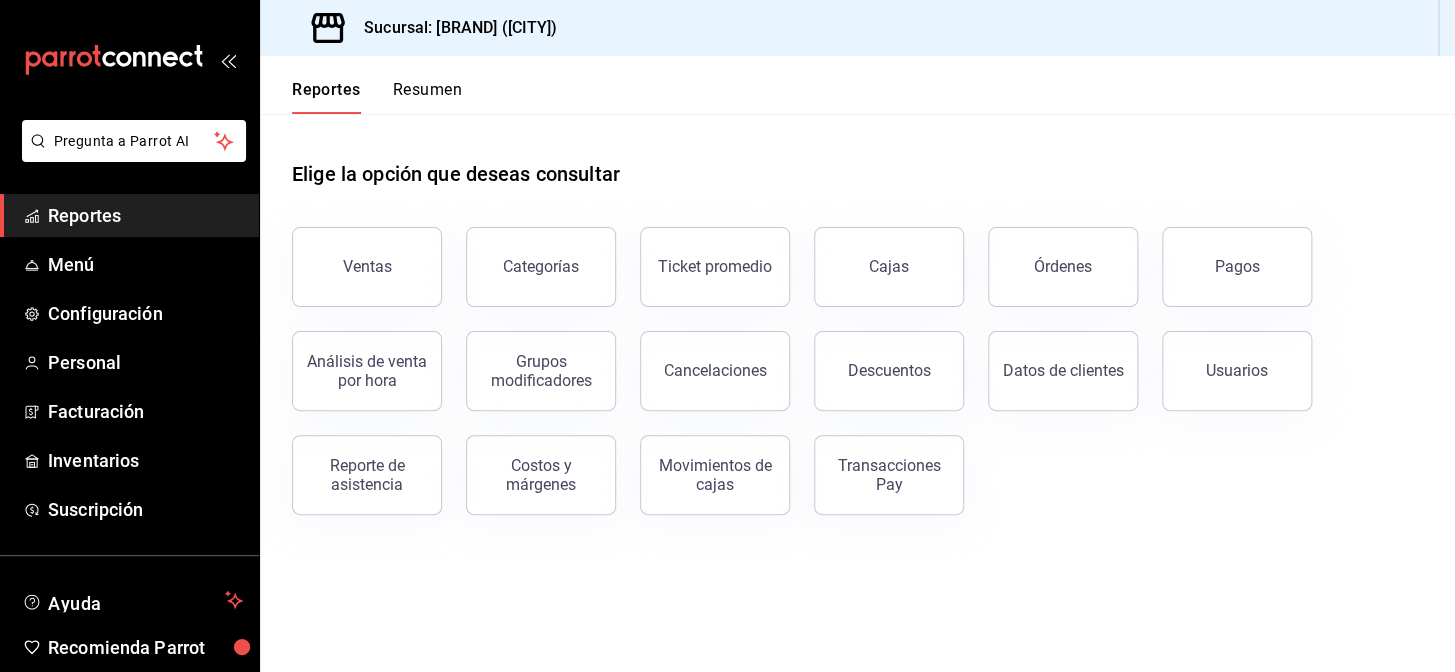 click on "Resumen" at bounding box center [427, 97] 